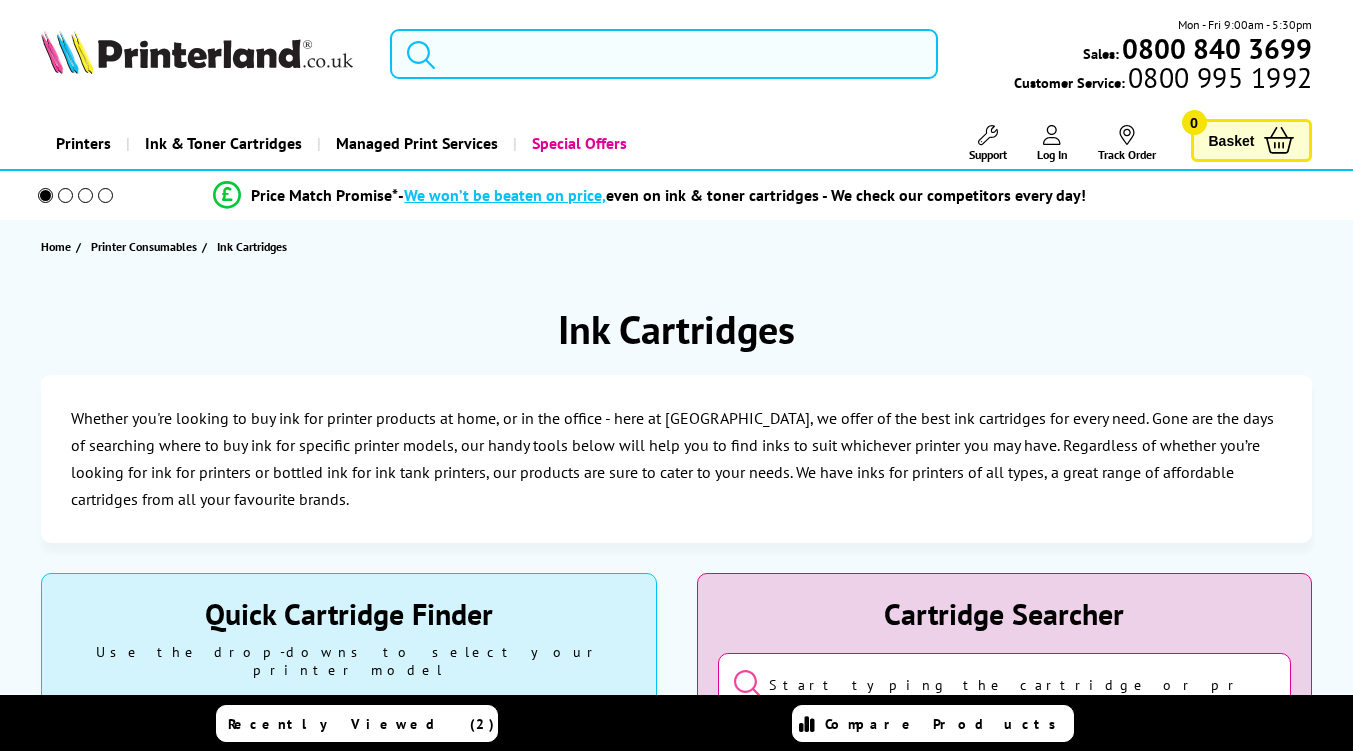 scroll, scrollTop: 0, scrollLeft: 0, axis: both 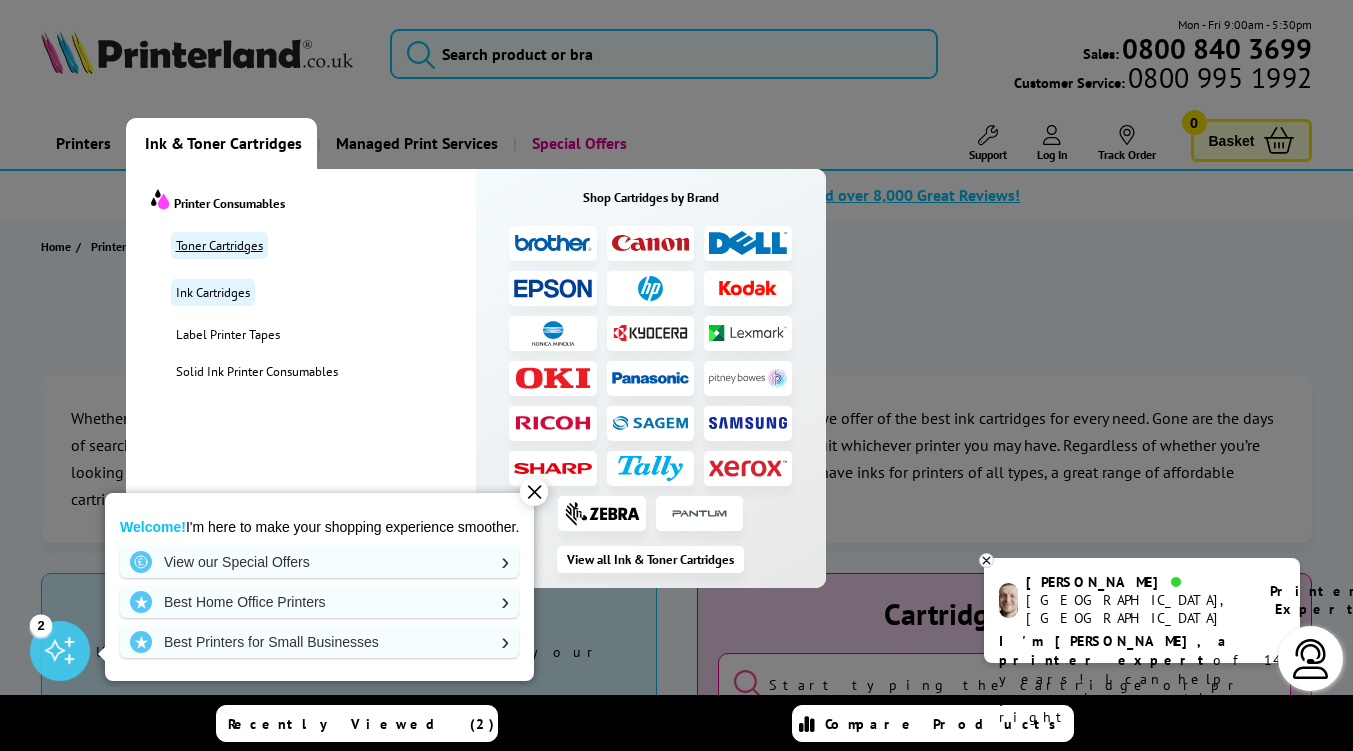 click on "Toner Cartridges" at bounding box center (219, 245) 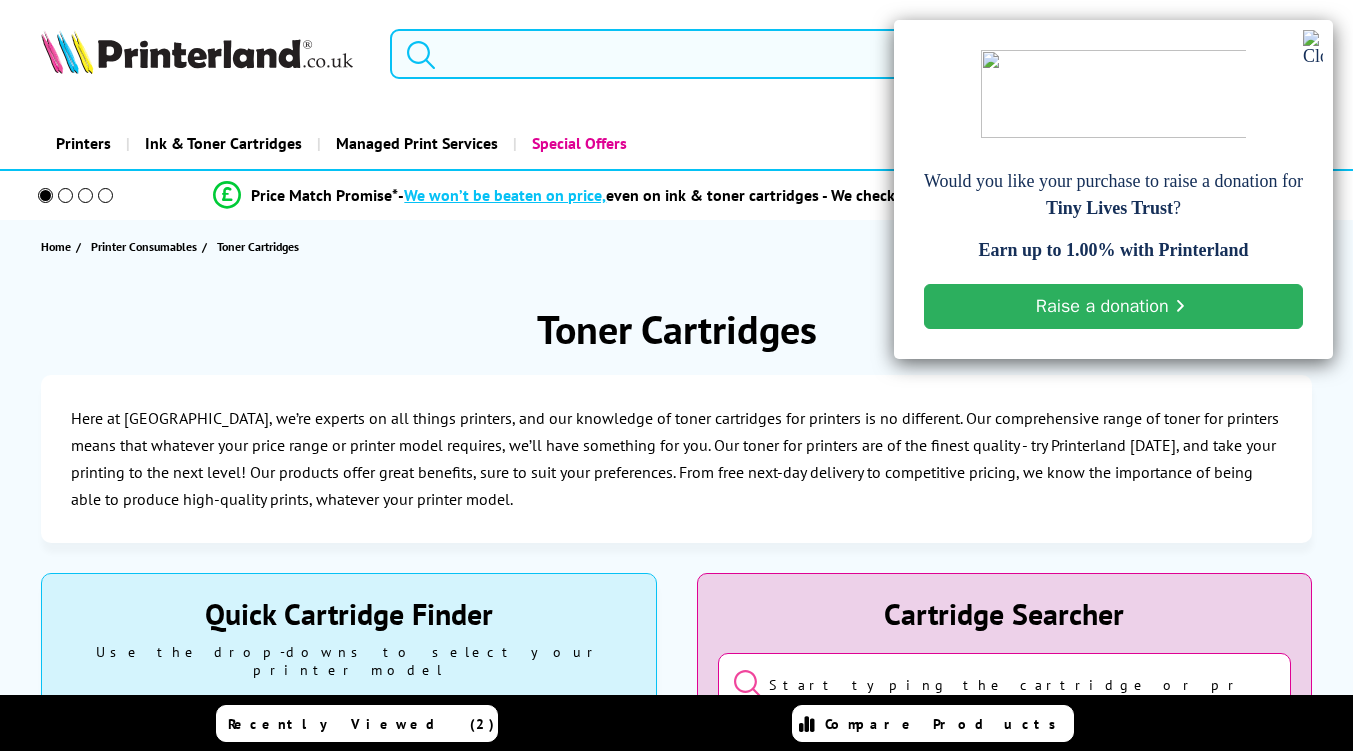 scroll, scrollTop: 0, scrollLeft: 0, axis: both 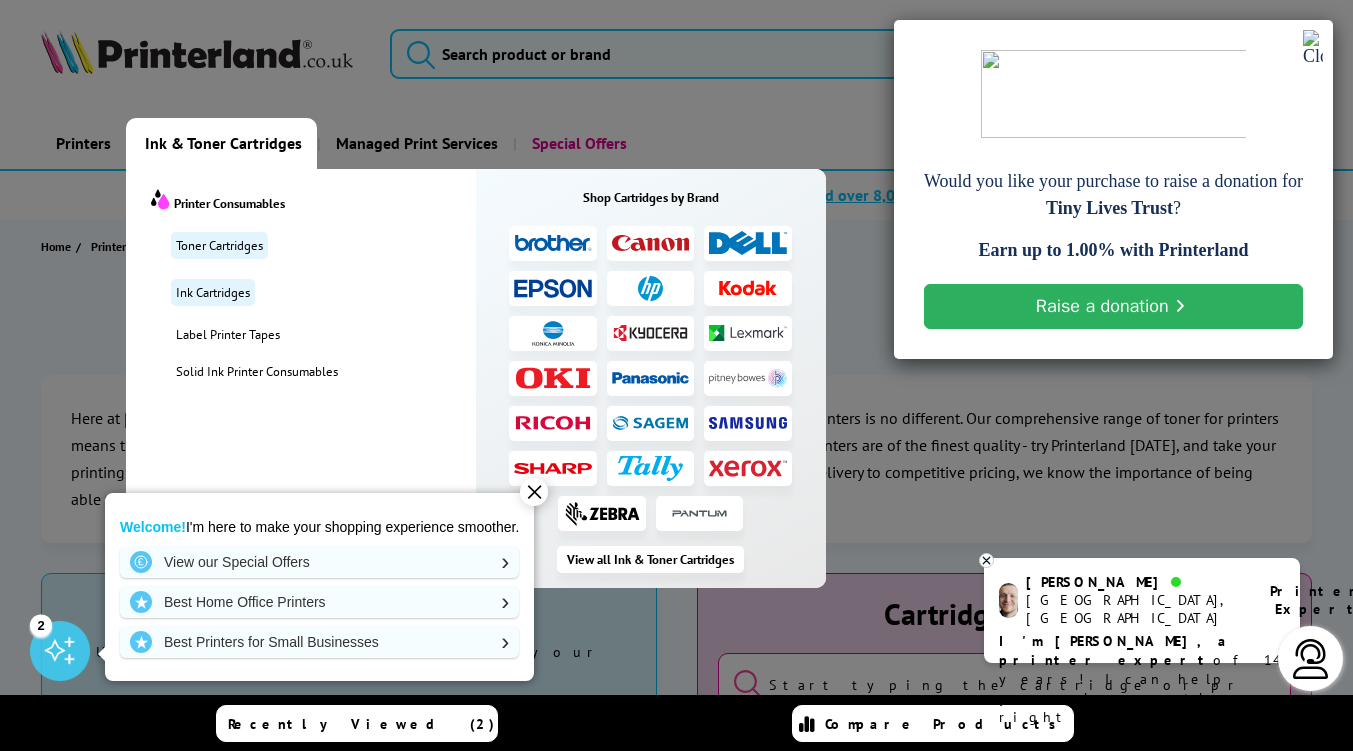 click at bounding box center (651, 243) 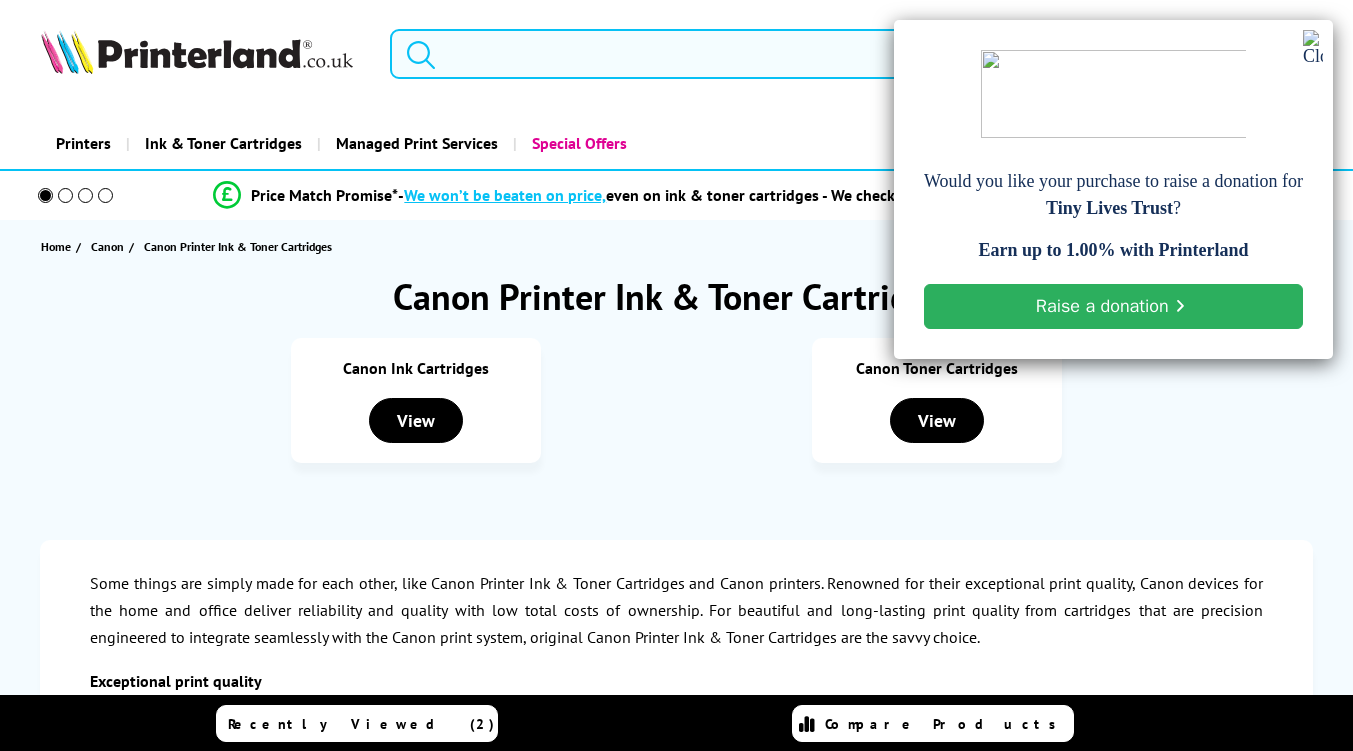 scroll, scrollTop: 0, scrollLeft: 0, axis: both 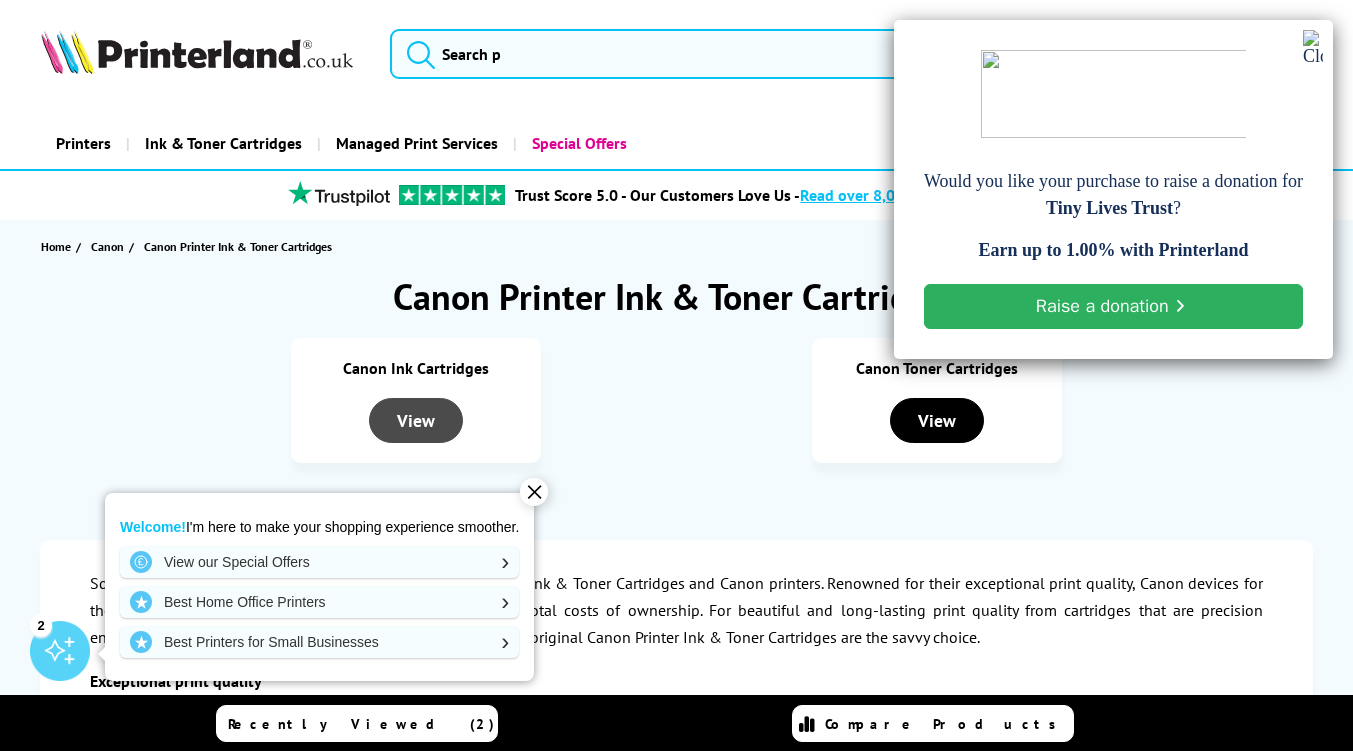 click on "View" at bounding box center (416, 420) 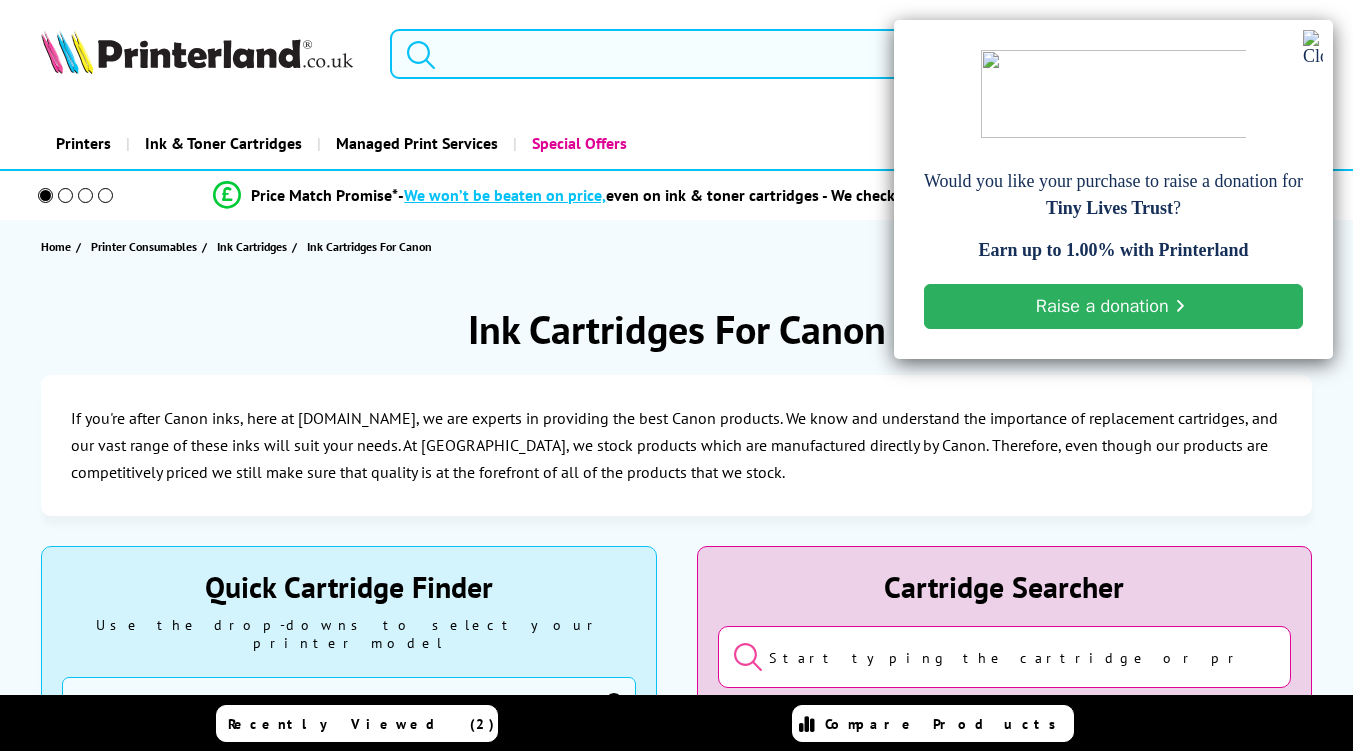 scroll, scrollTop: 0, scrollLeft: 0, axis: both 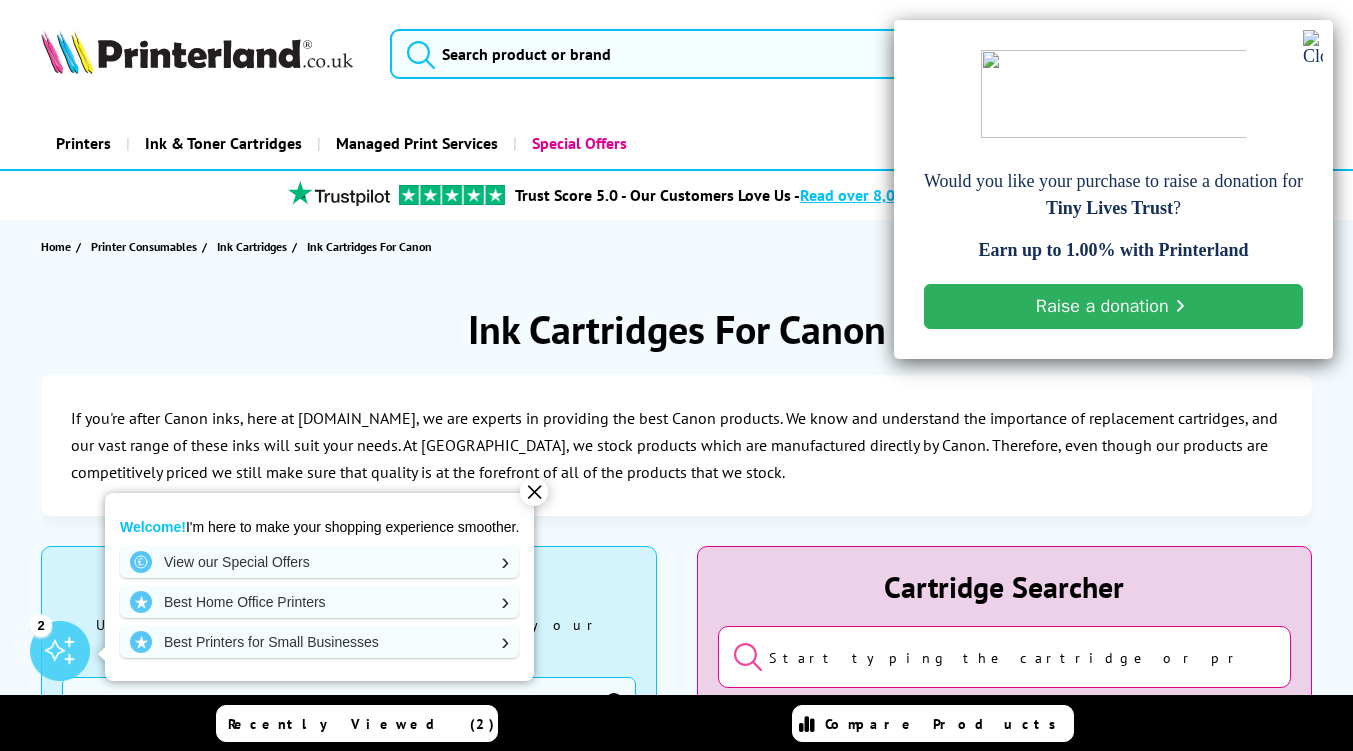 click at bounding box center [1313, 48] 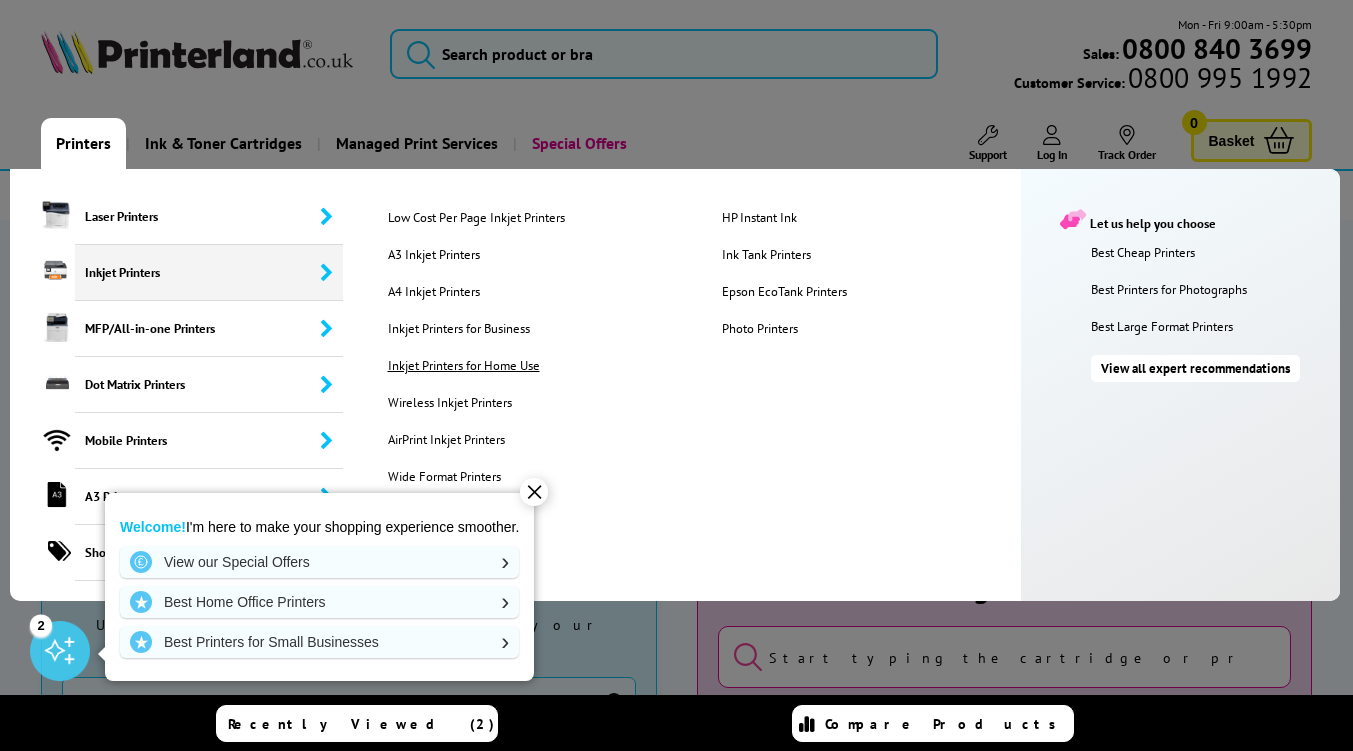 click on "Inkjet Printers for Home Use" at bounding box center (540, 365) 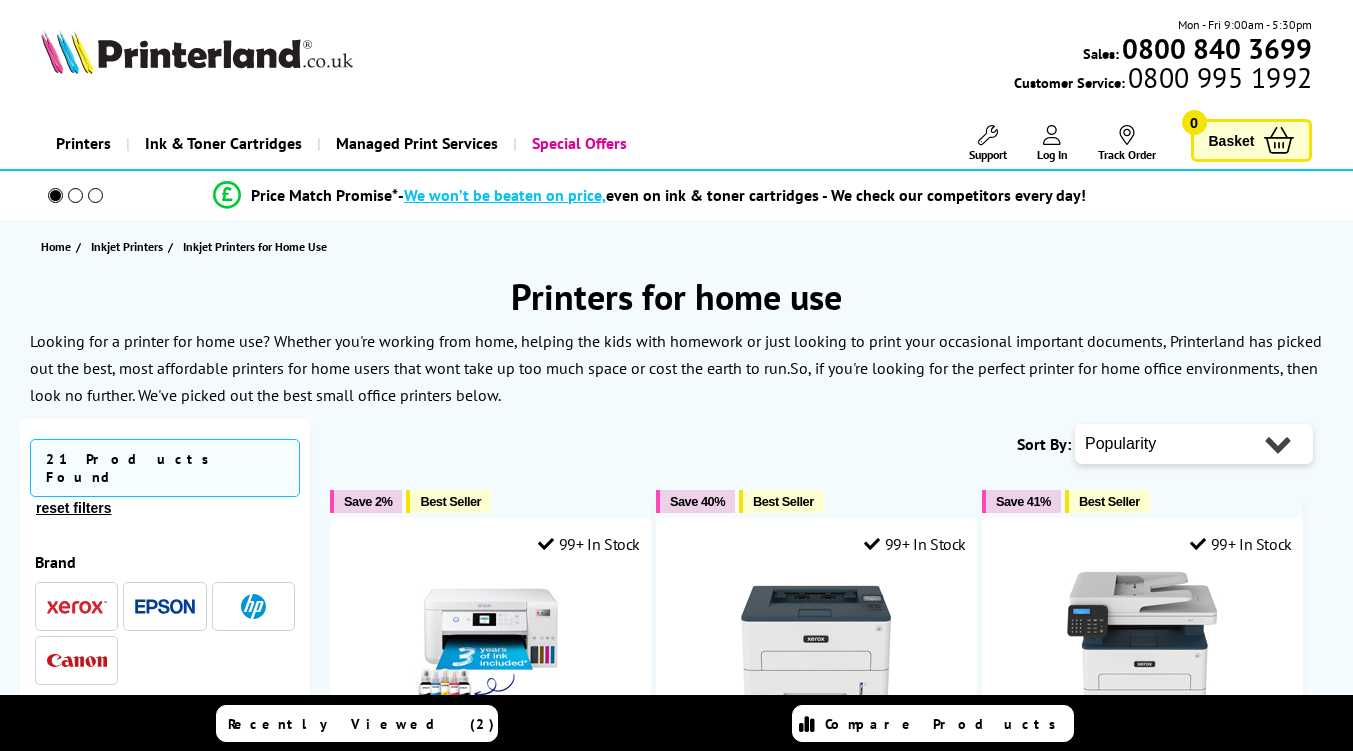 scroll, scrollTop: 0, scrollLeft: 0, axis: both 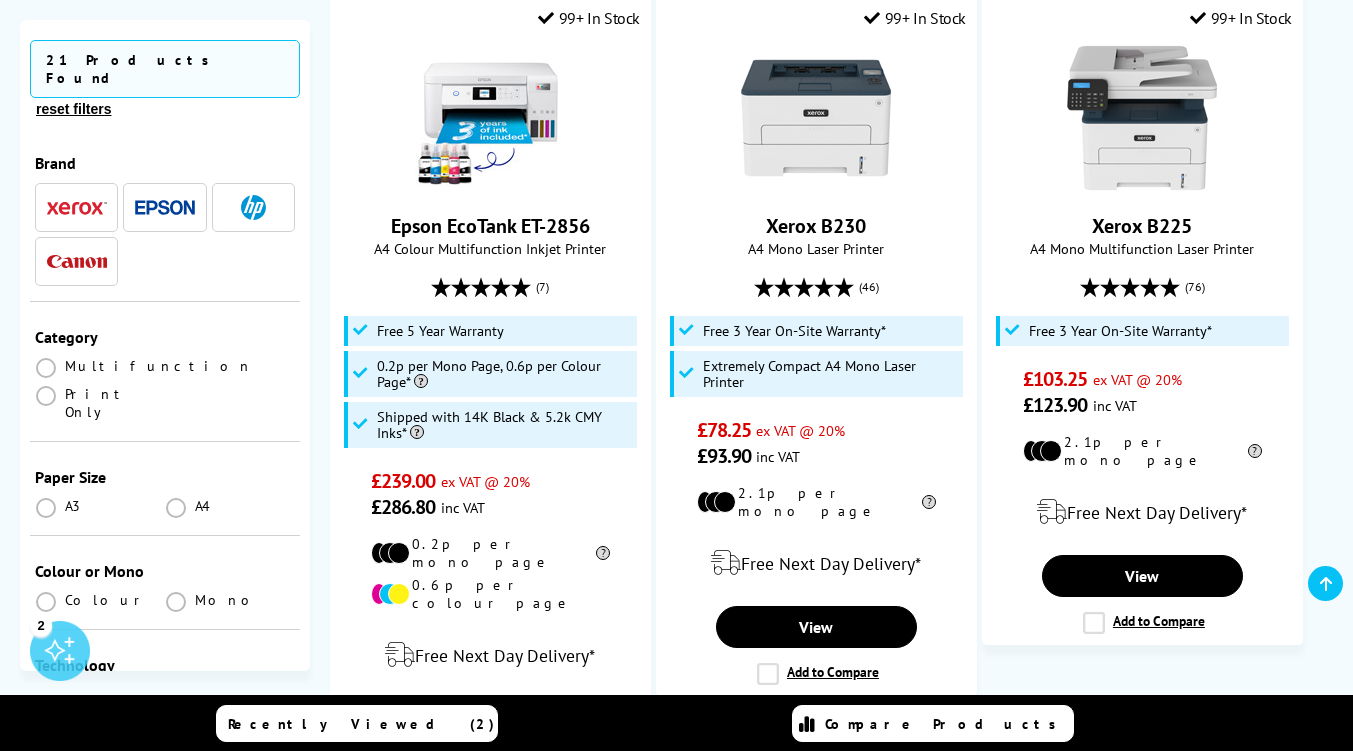 click at bounding box center (77, 261) 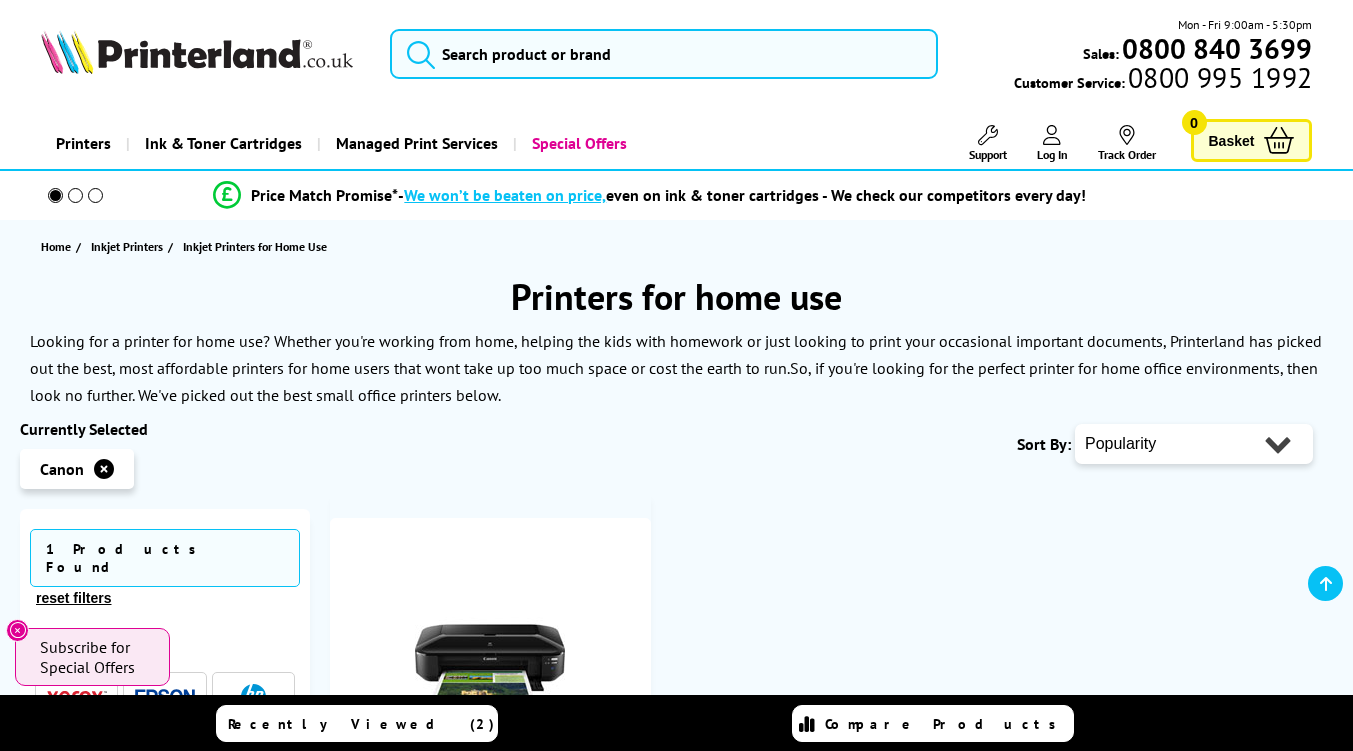 scroll, scrollTop: 235, scrollLeft: 0, axis: vertical 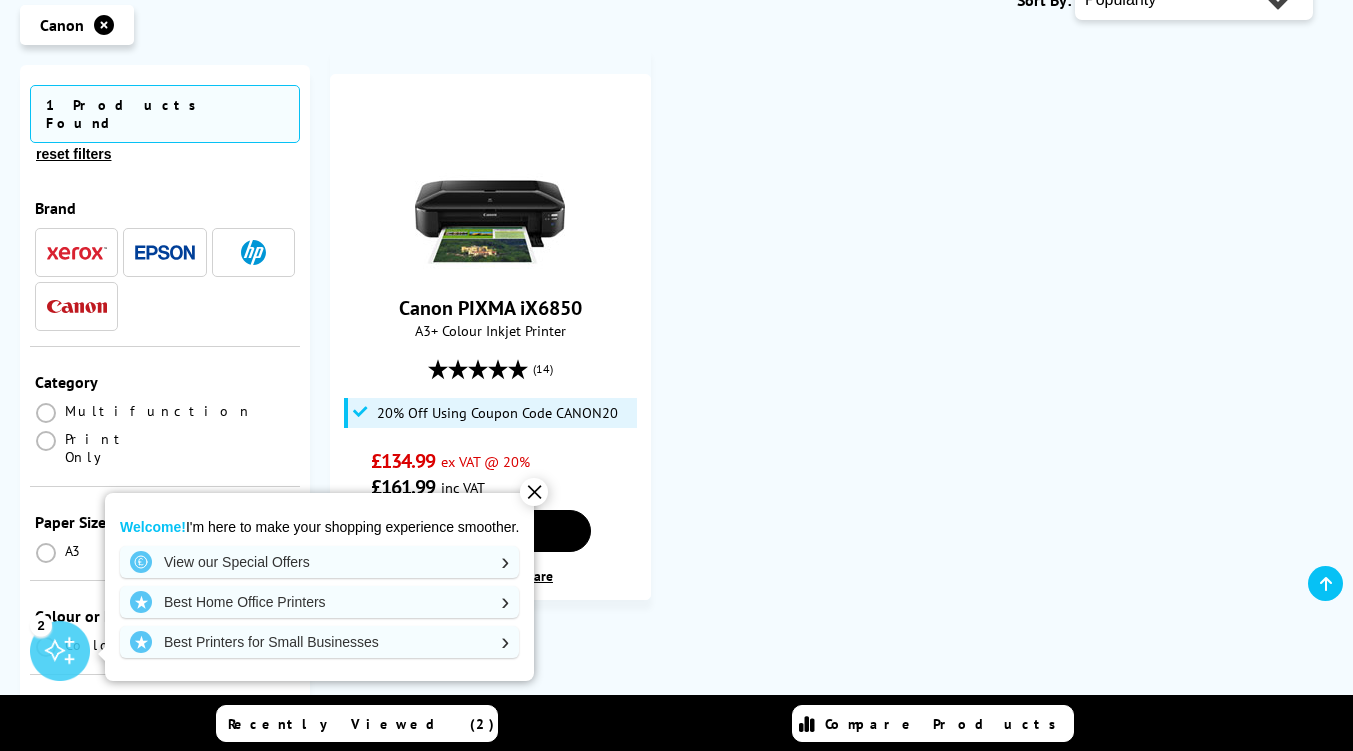 click on "Call us Free on
0800 840 3699
Mon-Fri 9:00 - 17:30
Mon - Fri 9:00am - 5:30pm
Sales: 0800 840 3699
Customer Service: 0800 995 1992" at bounding box center (676, 1361) 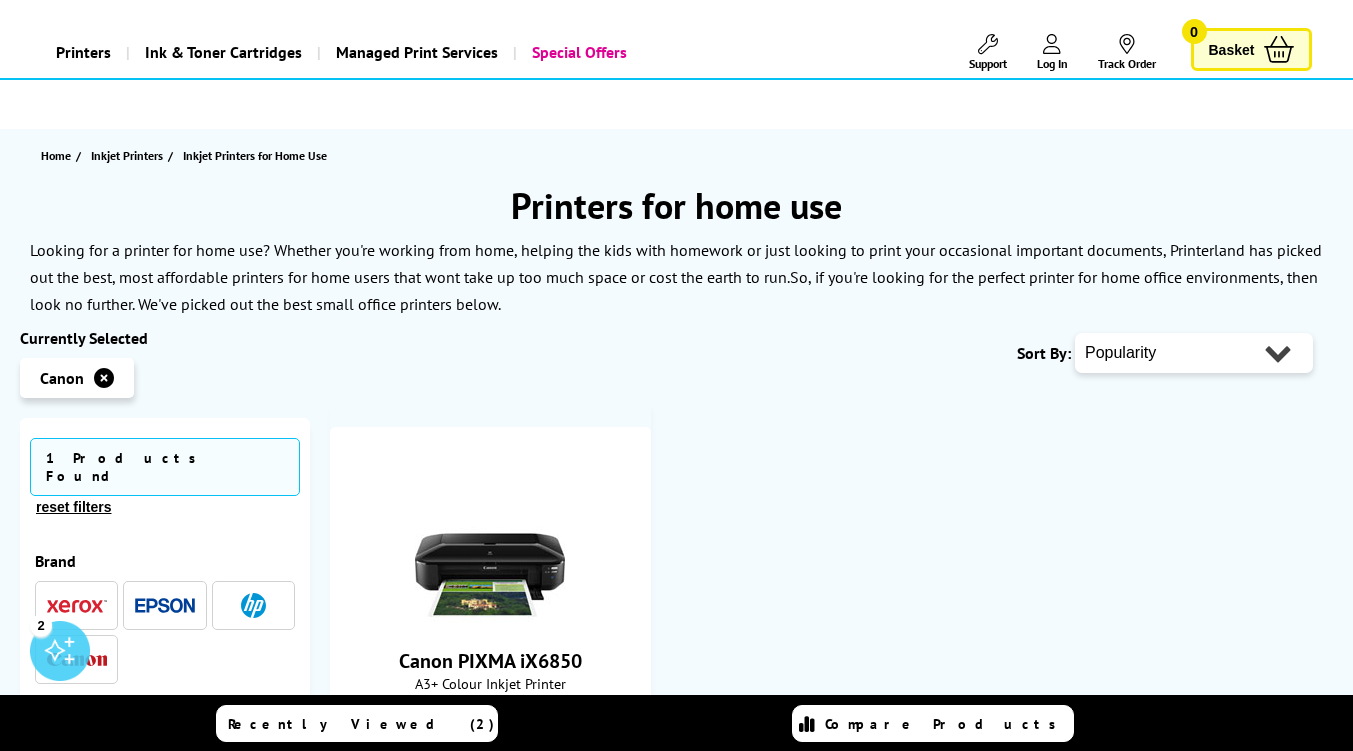 scroll, scrollTop: 78, scrollLeft: 0, axis: vertical 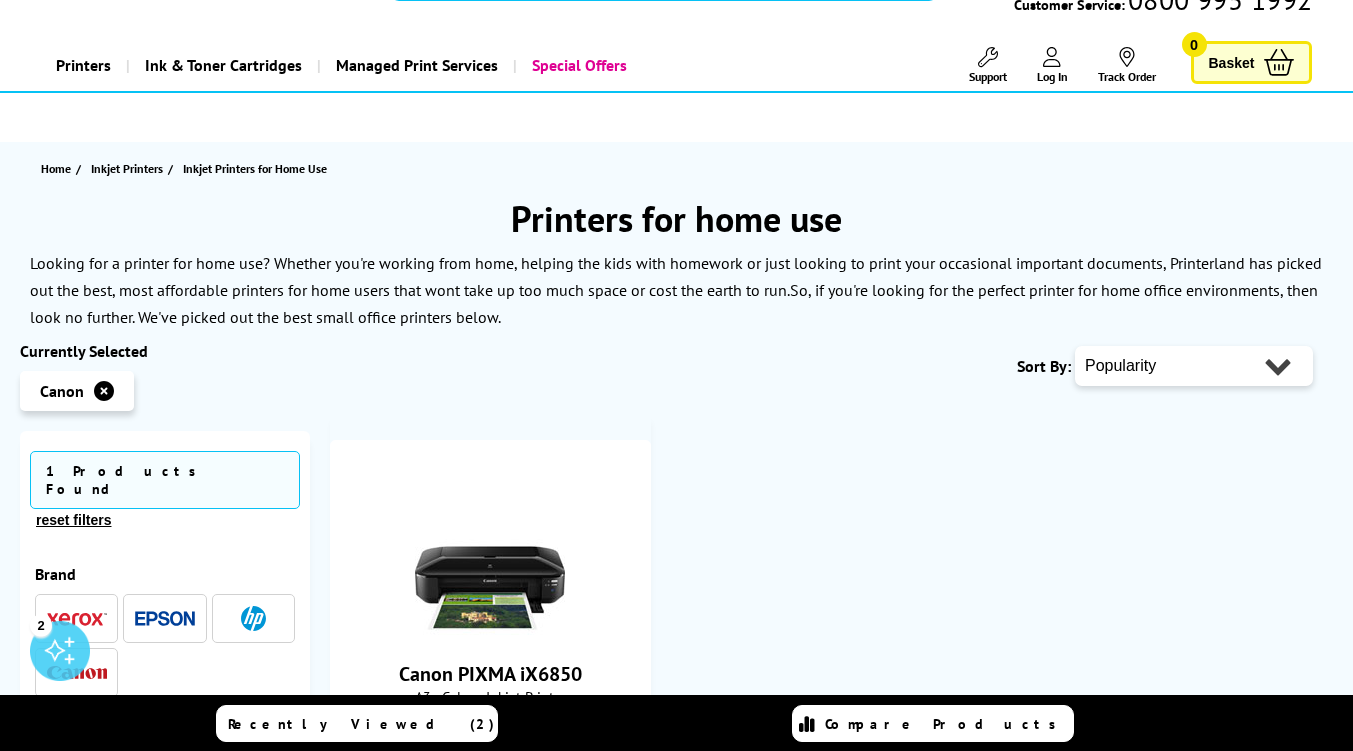 click on "reset filters" at bounding box center (73, 520) 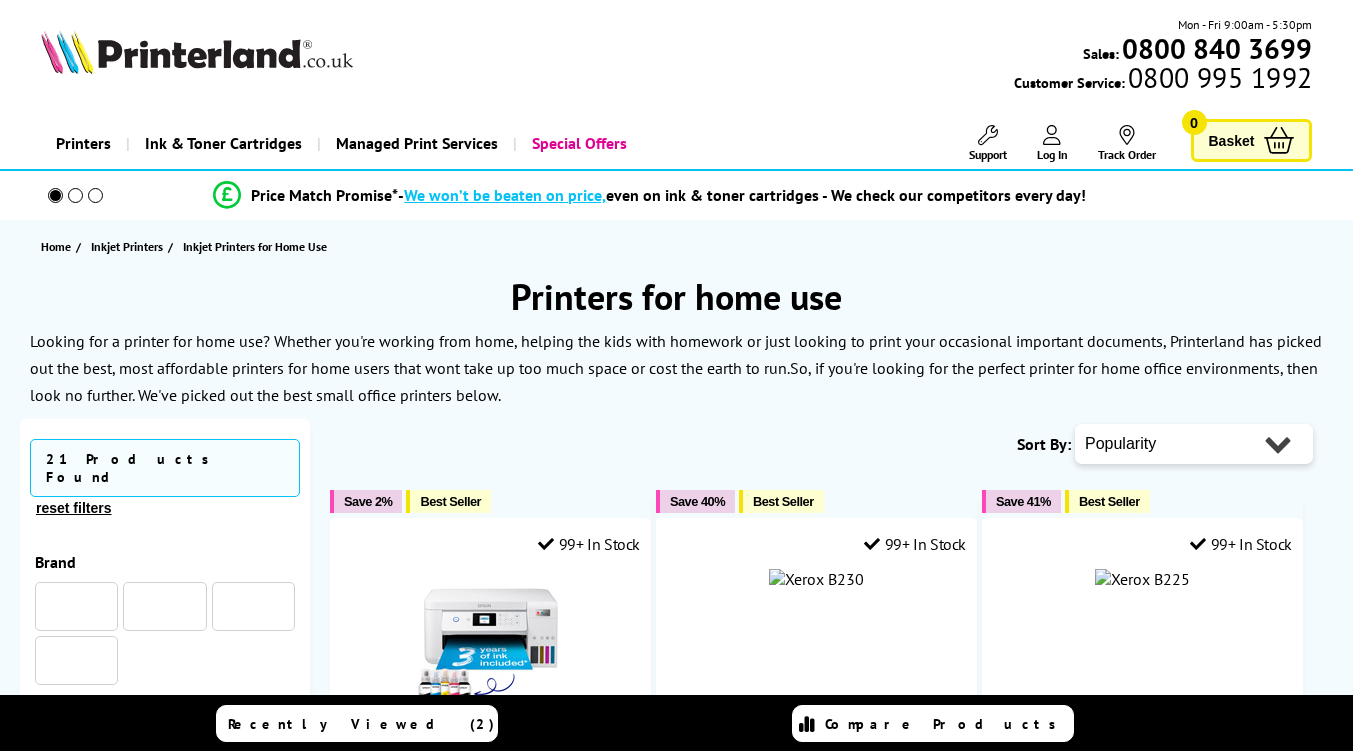 scroll, scrollTop: 0, scrollLeft: 0, axis: both 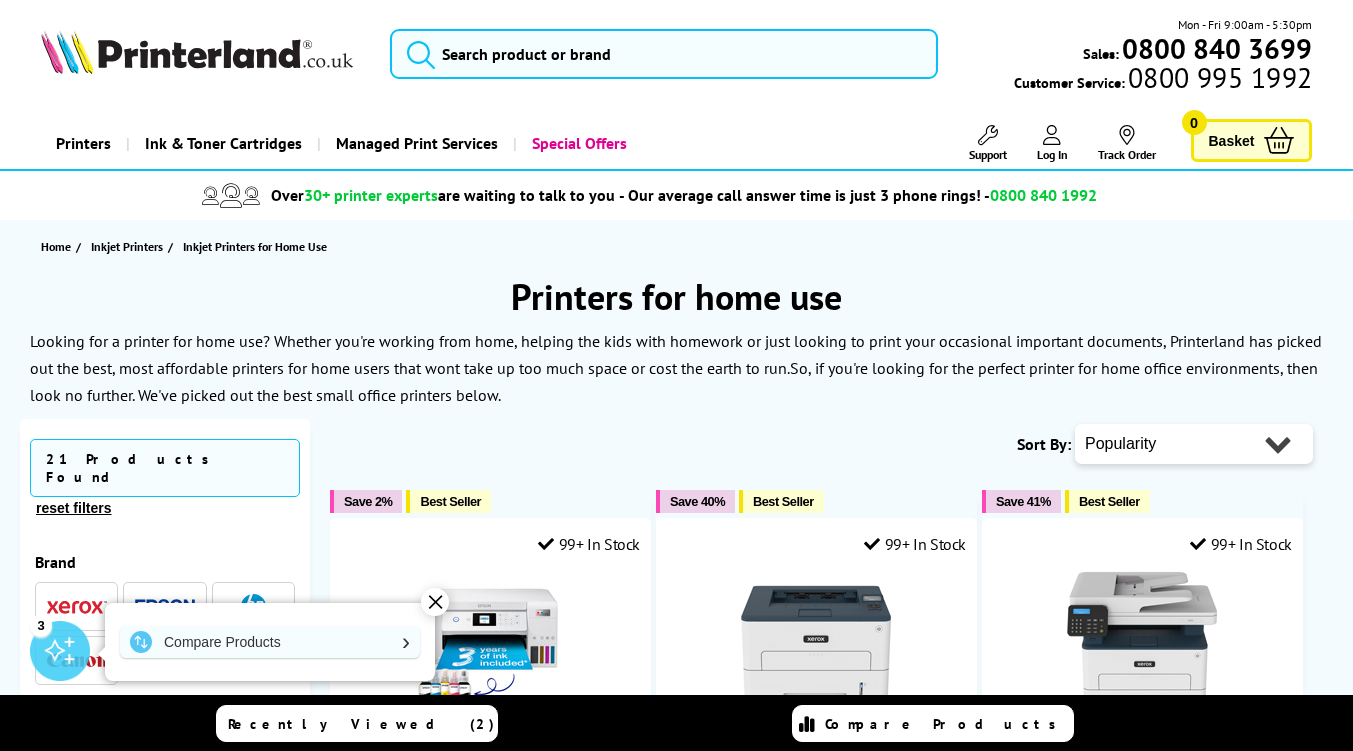 click on "✕" at bounding box center (435, 602) 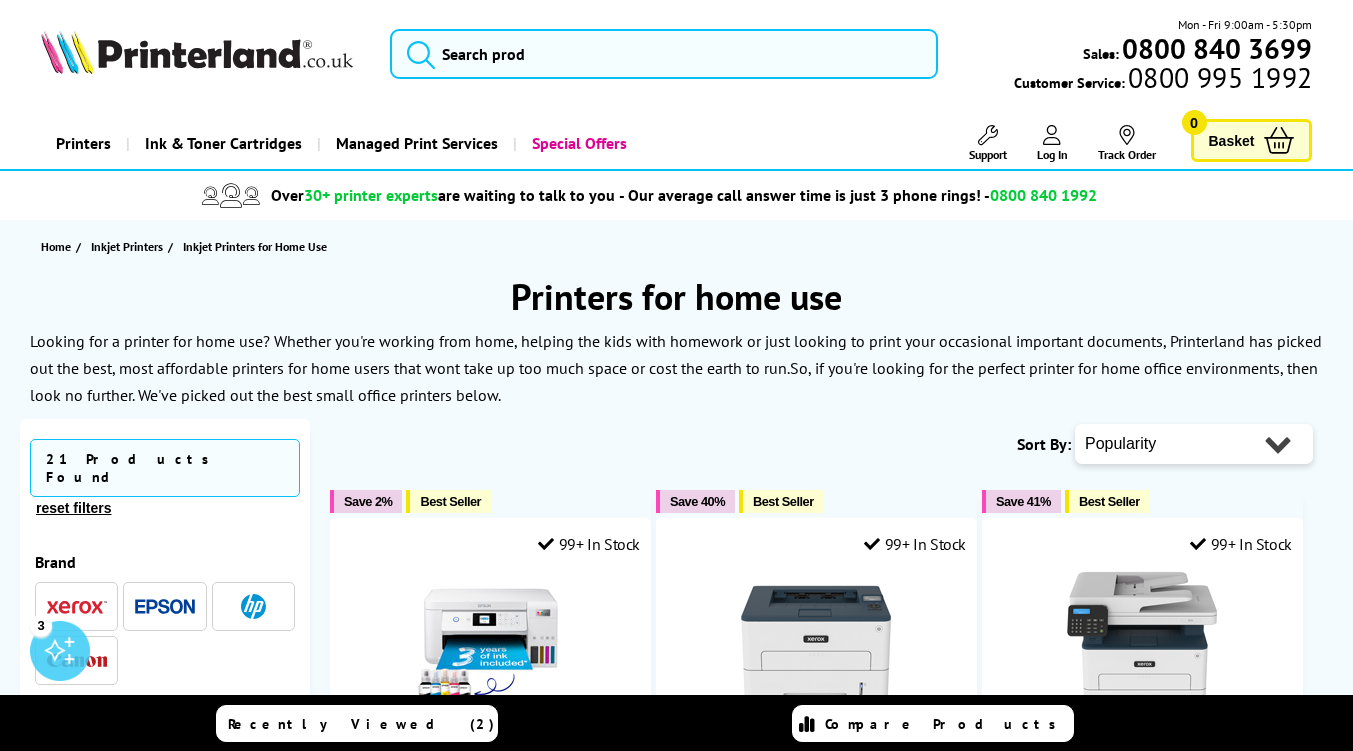 click at bounding box center (253, 606) 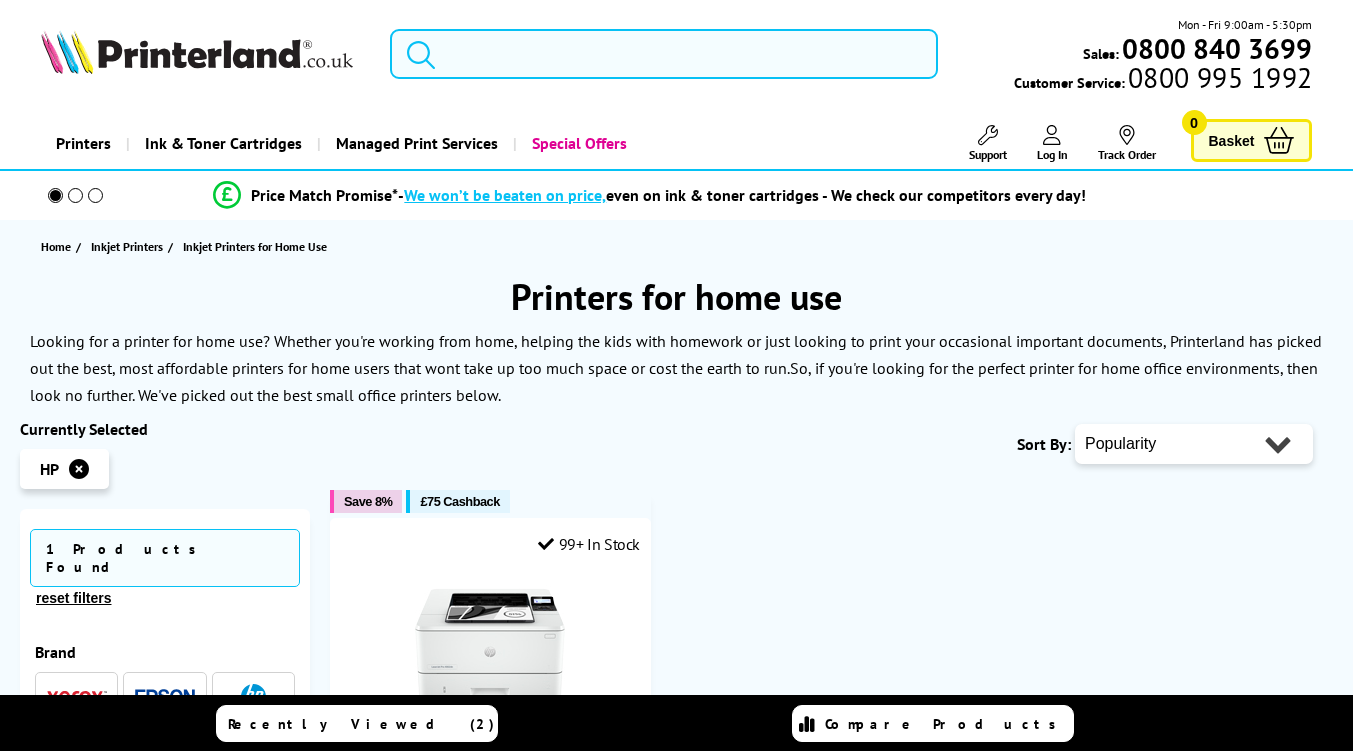scroll, scrollTop: 0, scrollLeft: 0, axis: both 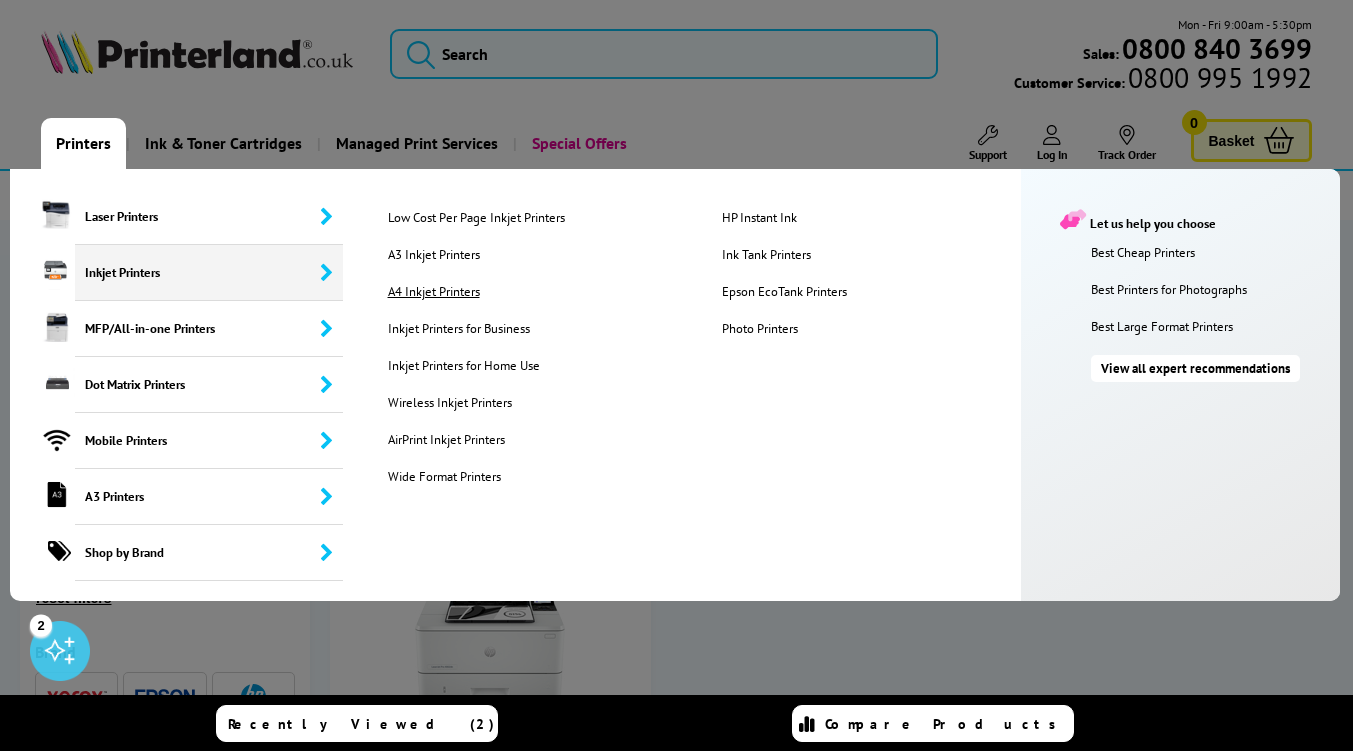 click on "A4 Inkjet Printers" at bounding box center [540, 291] 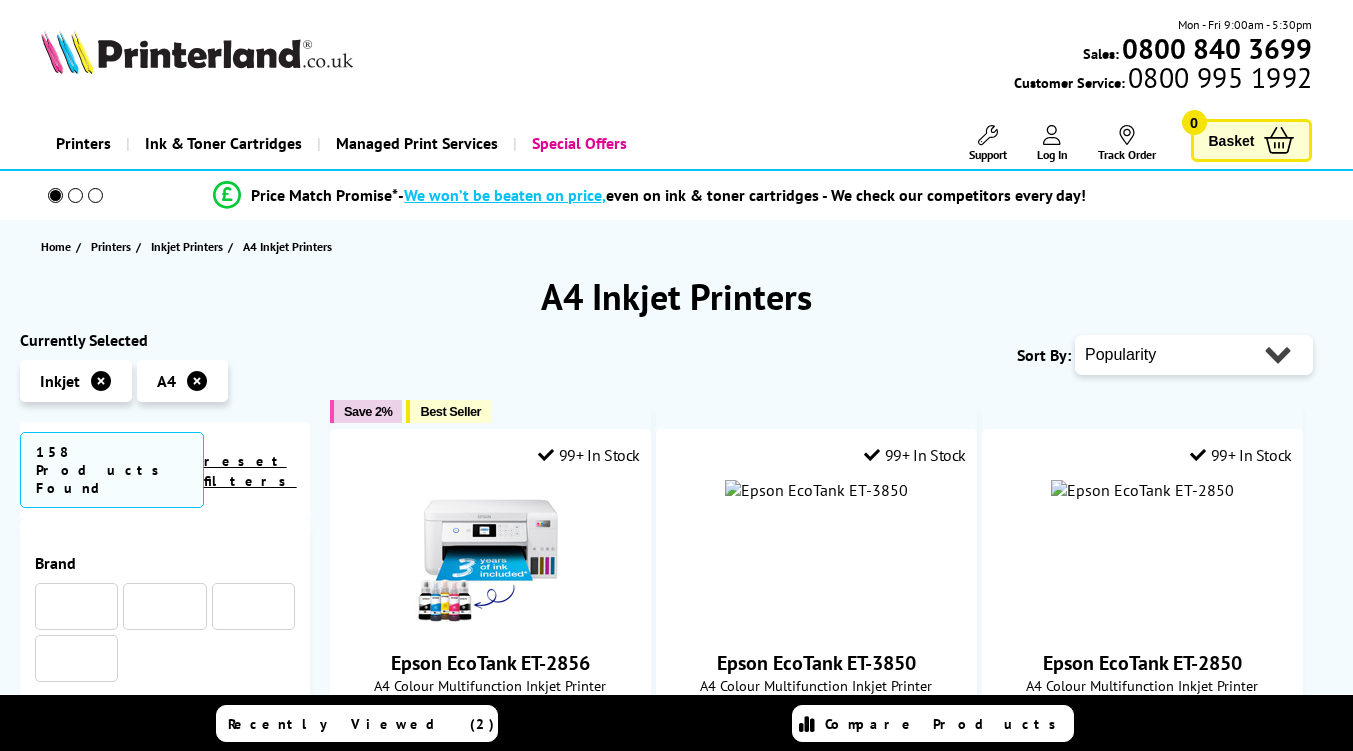 scroll, scrollTop: 0, scrollLeft: 0, axis: both 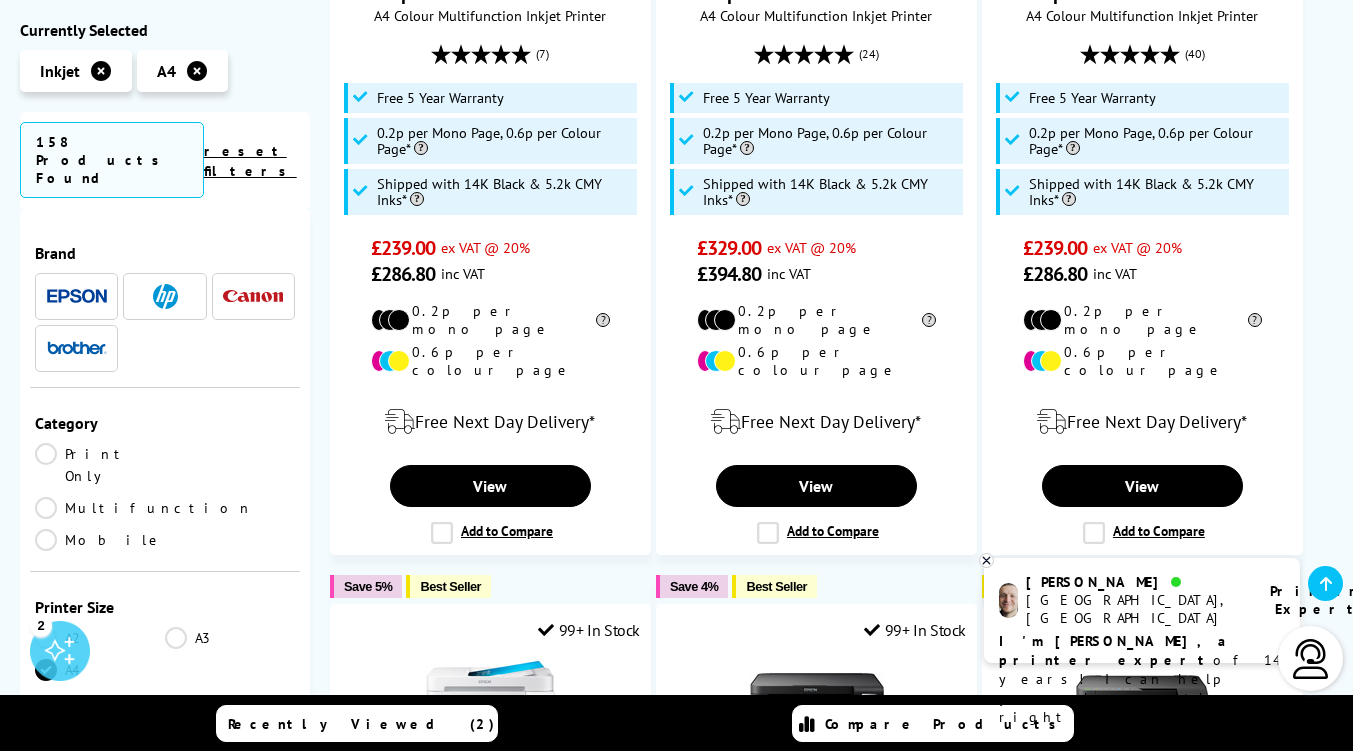 click at bounding box center (253, 296) 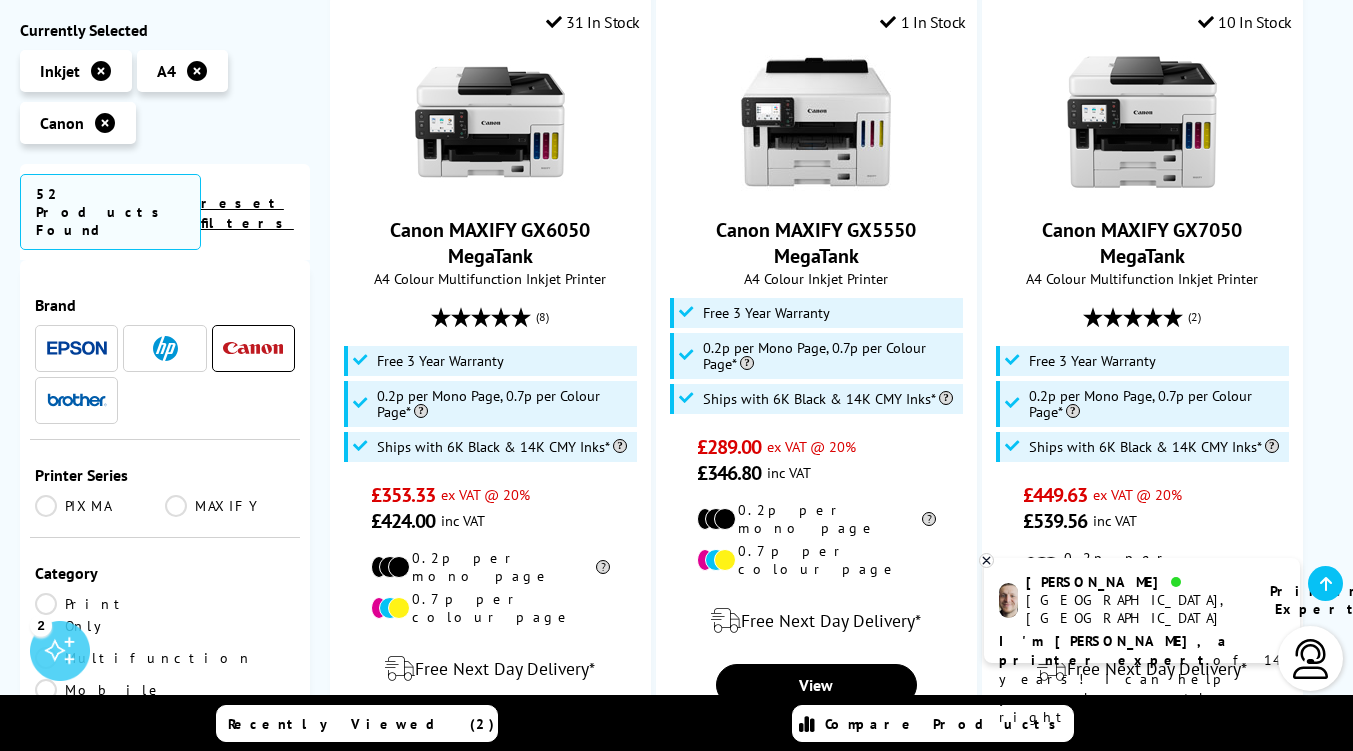 scroll, scrollTop: 505, scrollLeft: 0, axis: vertical 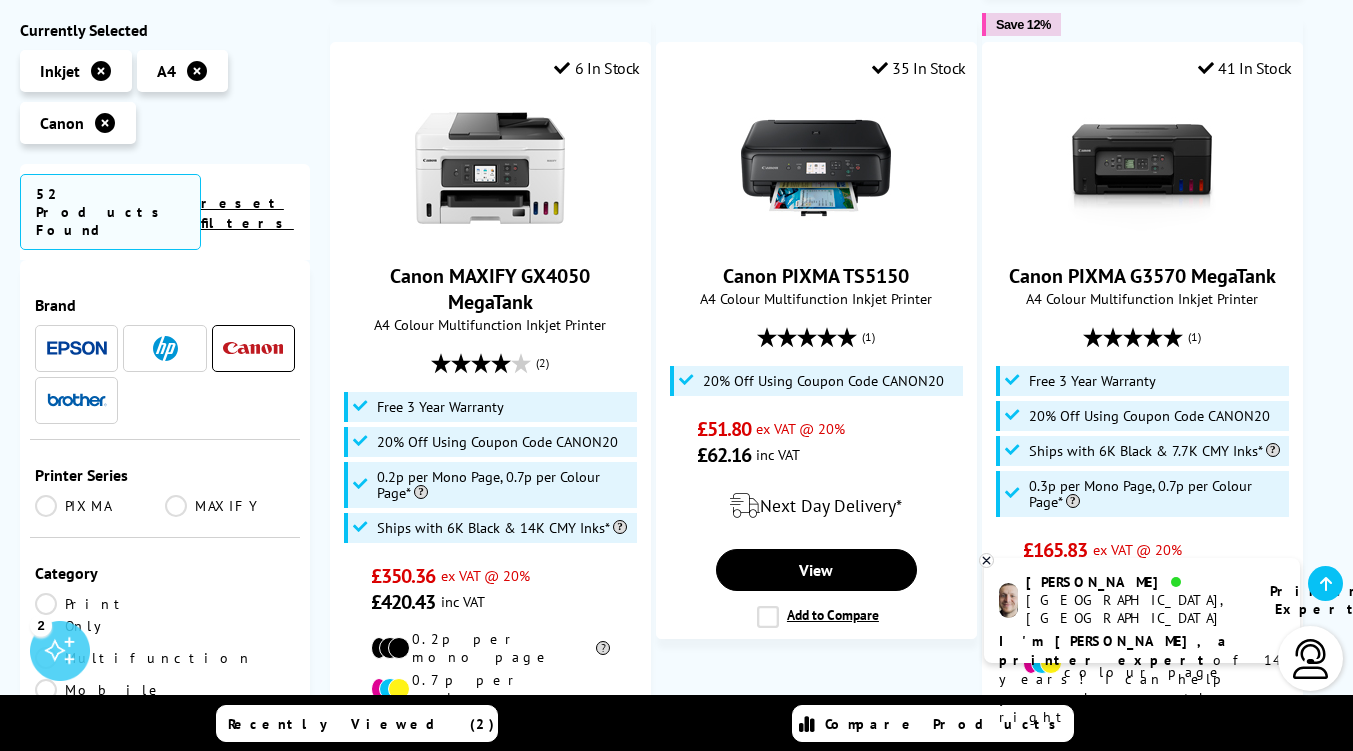 click on "I'm [PERSON_NAME], a printer expert" at bounding box center (1115, 650) 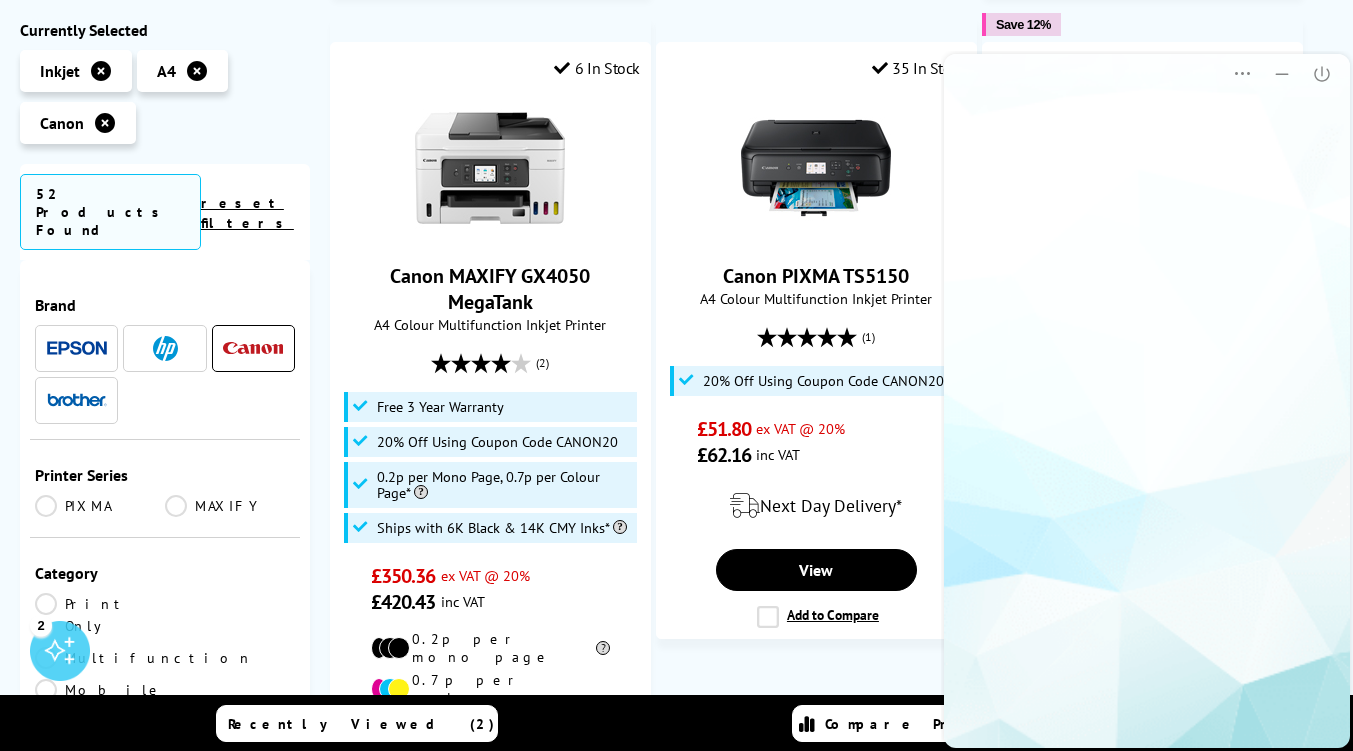 scroll, scrollTop: 0, scrollLeft: 0, axis: both 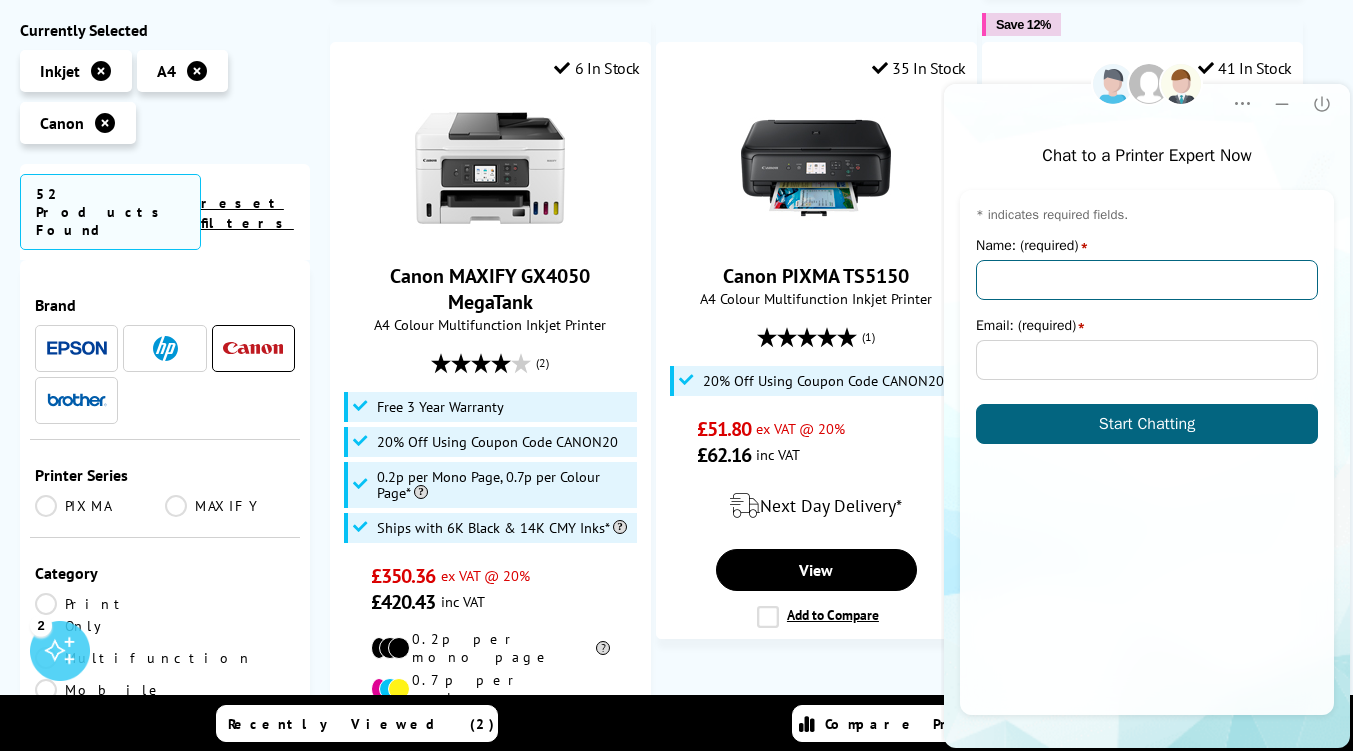 click on "Name: (required)" at bounding box center (1147, 280) 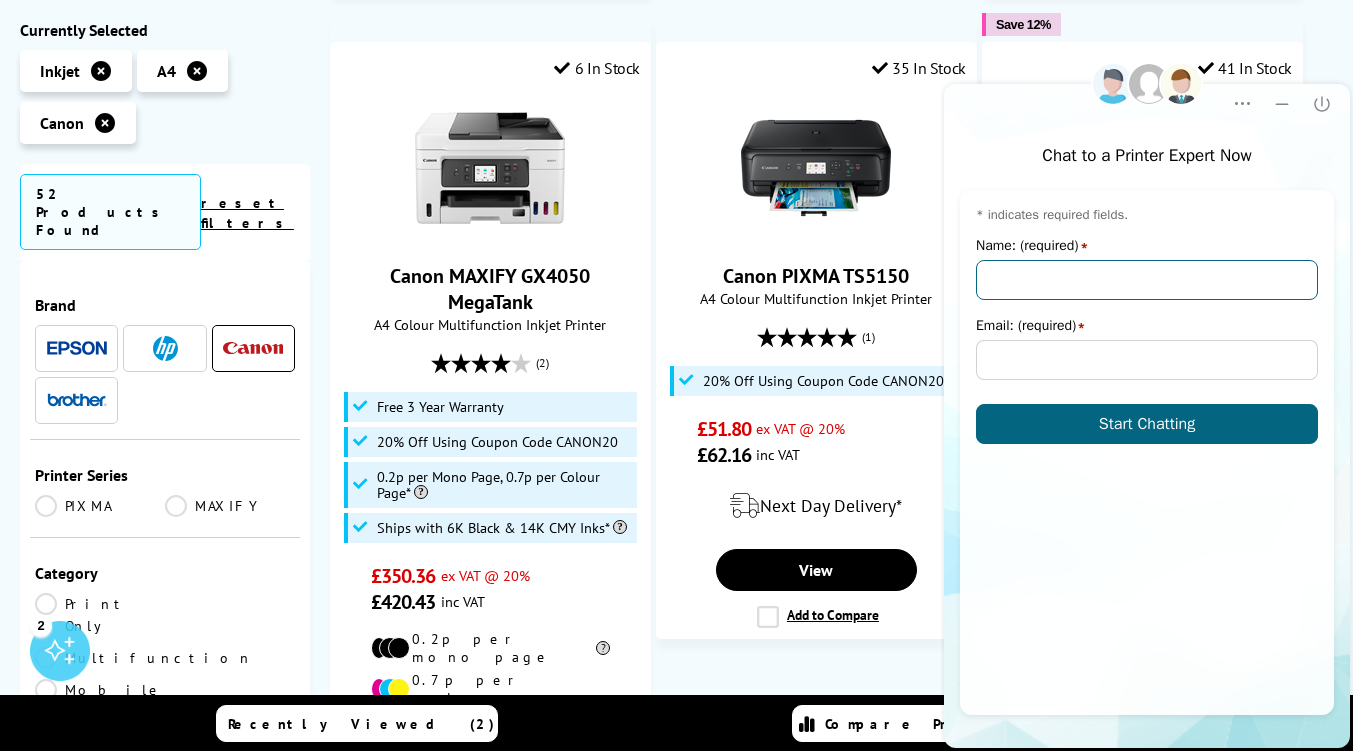 type on "[PERSON_NAME]" 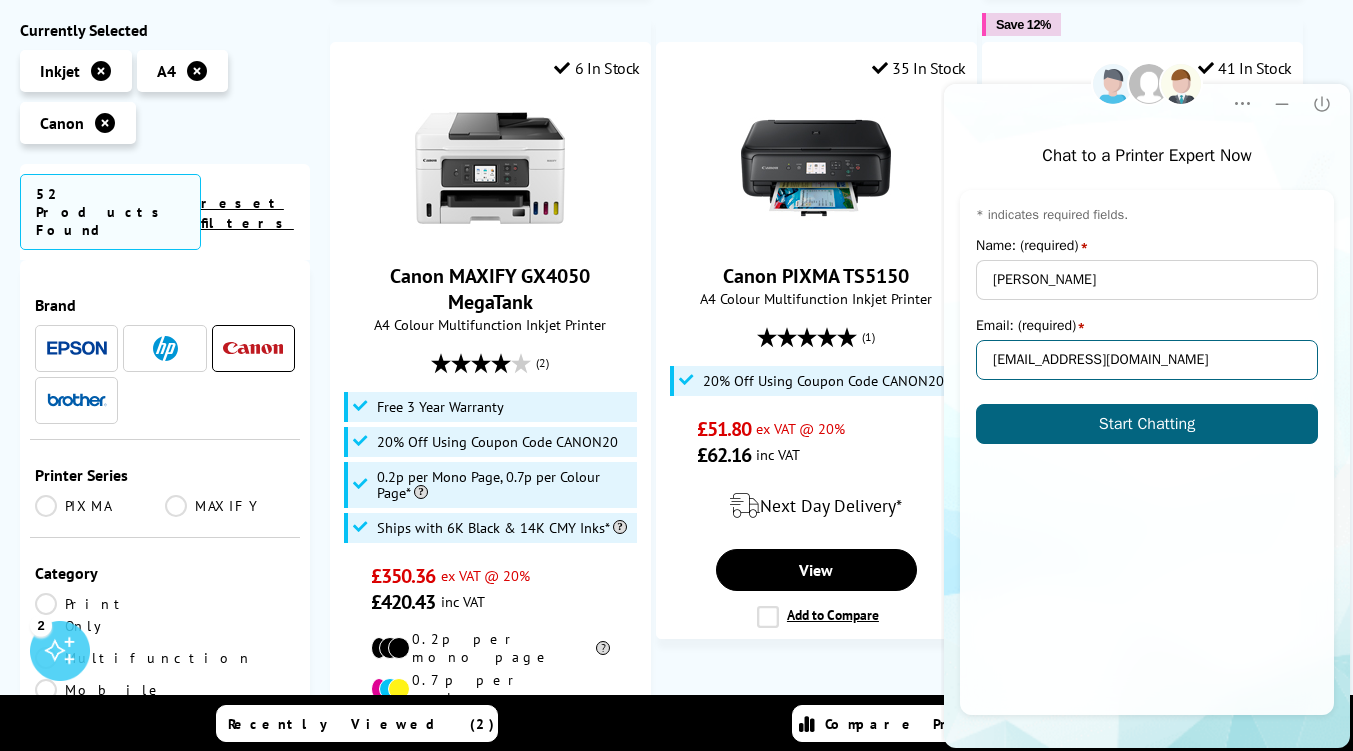 drag, startPoint x: 1234, startPoint y: 359, endPoint x: 931, endPoint y: 372, distance: 303.27875 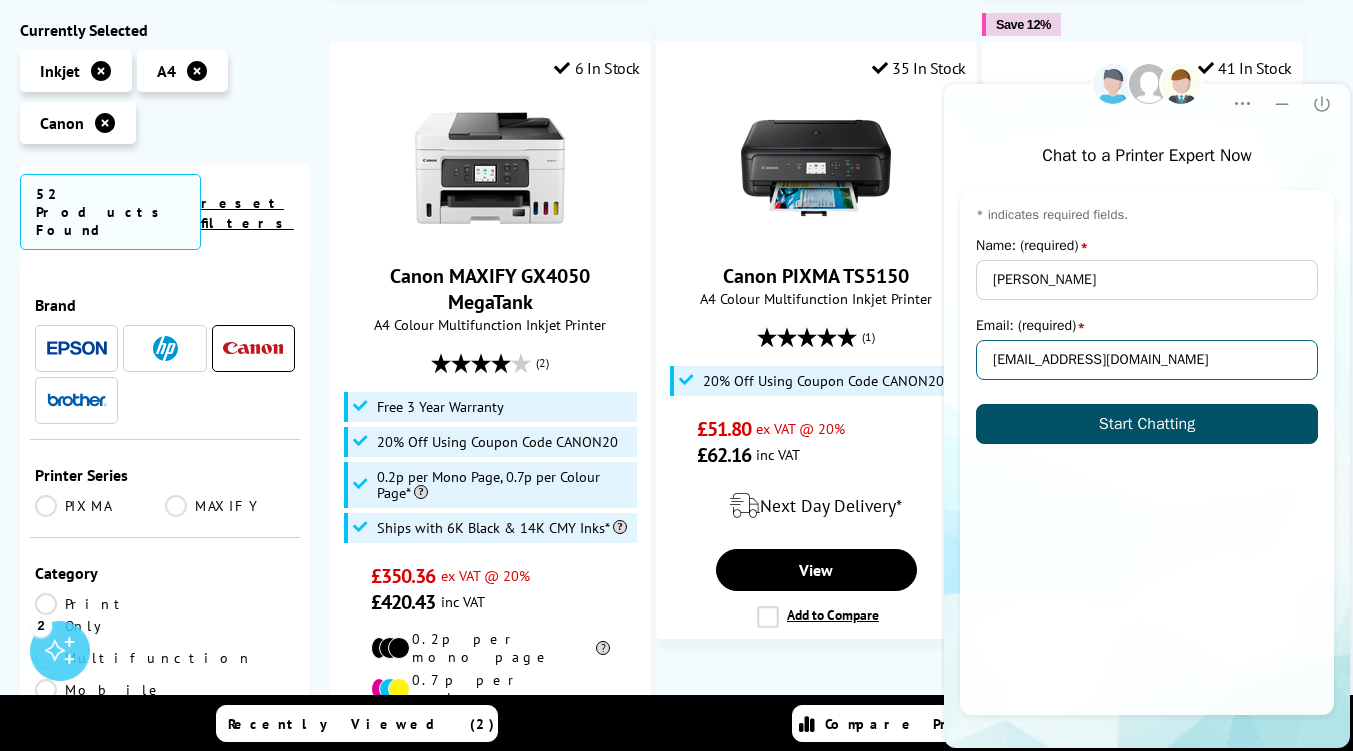 type on "[EMAIL_ADDRESS][DOMAIN_NAME]" 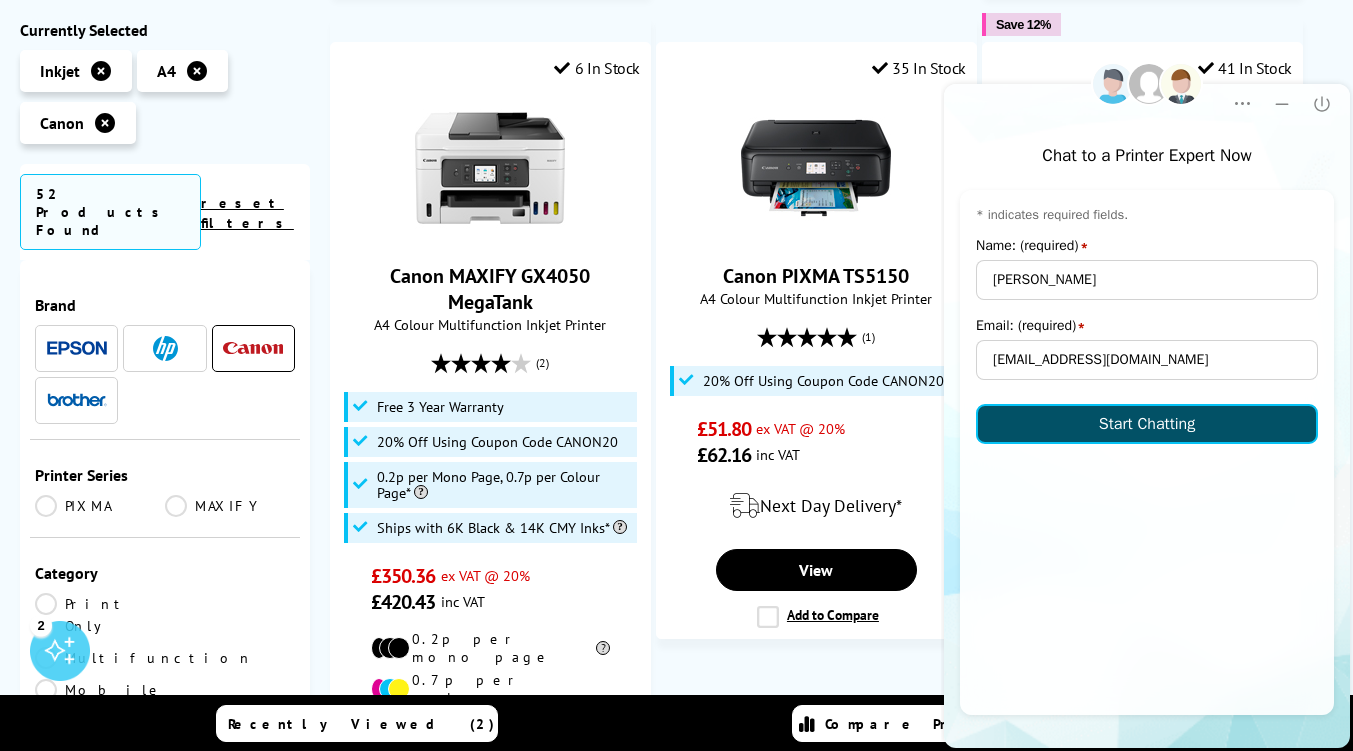 click on "Start Chatting" at bounding box center [1147, 424] 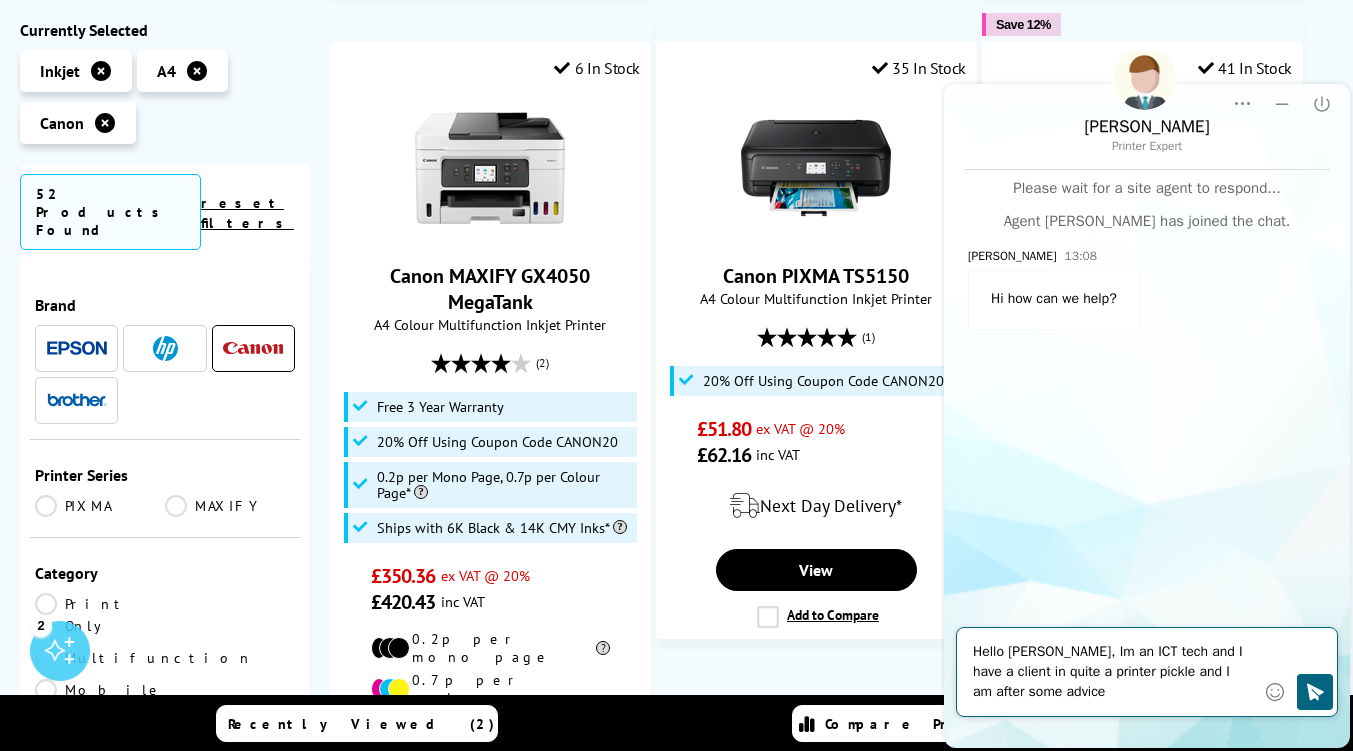 type on "Hello [PERSON_NAME], Im an ICT tech and I have a client in quite a printer pickle and I am after some advice?" 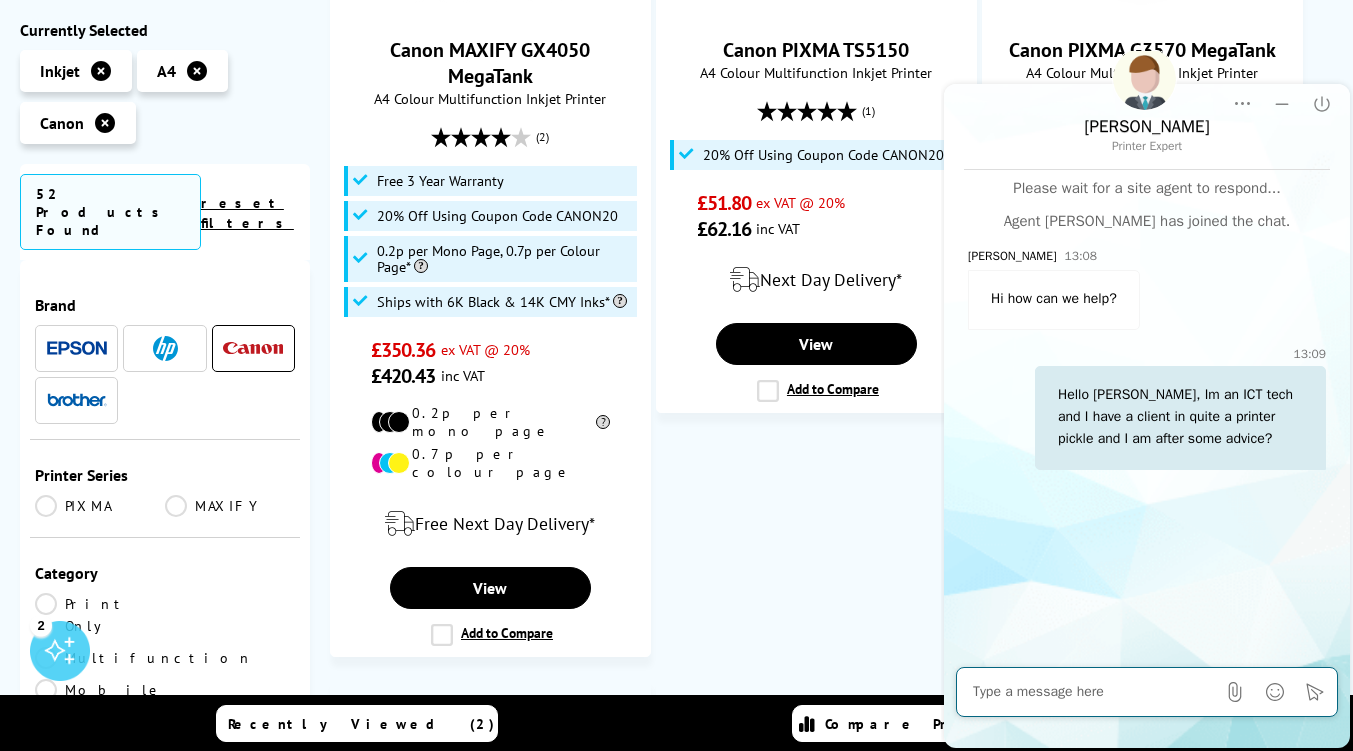 scroll, scrollTop: 1556, scrollLeft: 0, axis: vertical 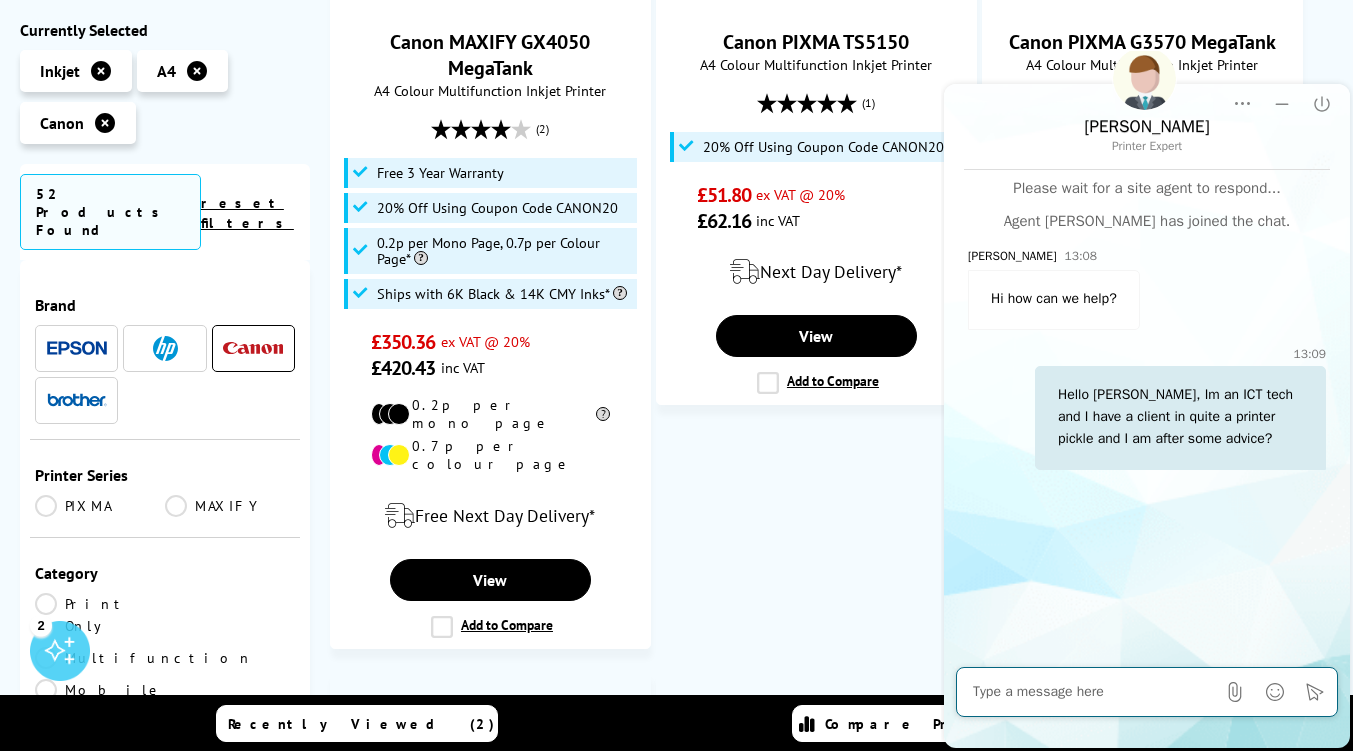 click at bounding box center [1094, 692] 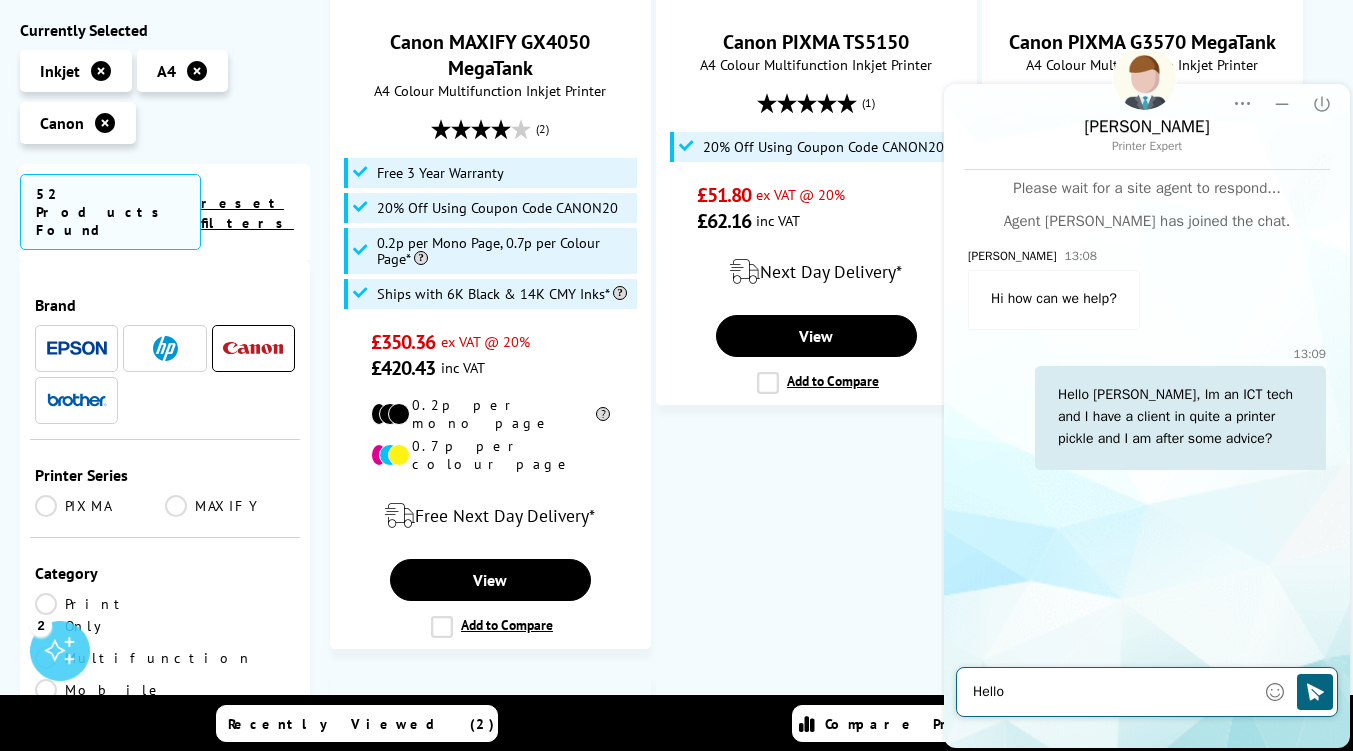 type on "Hello?" 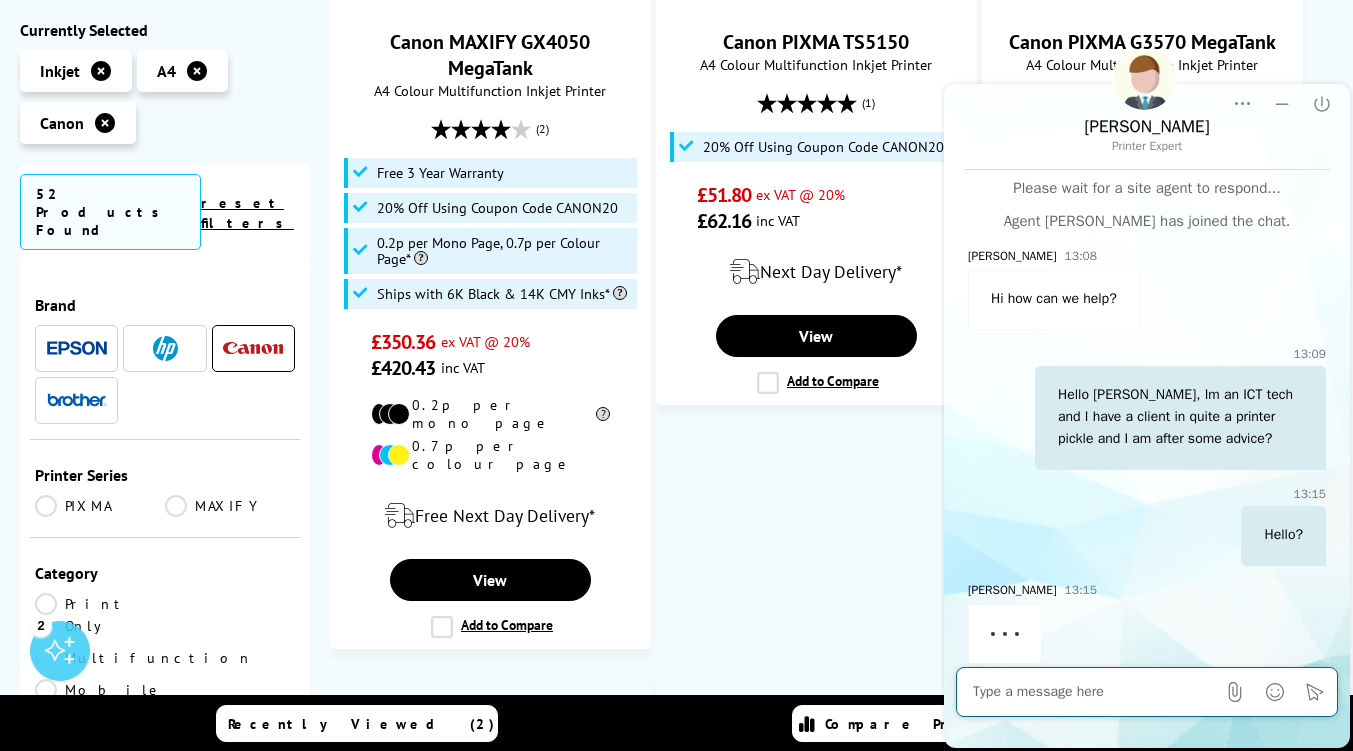 scroll, scrollTop: 17, scrollLeft: 0, axis: vertical 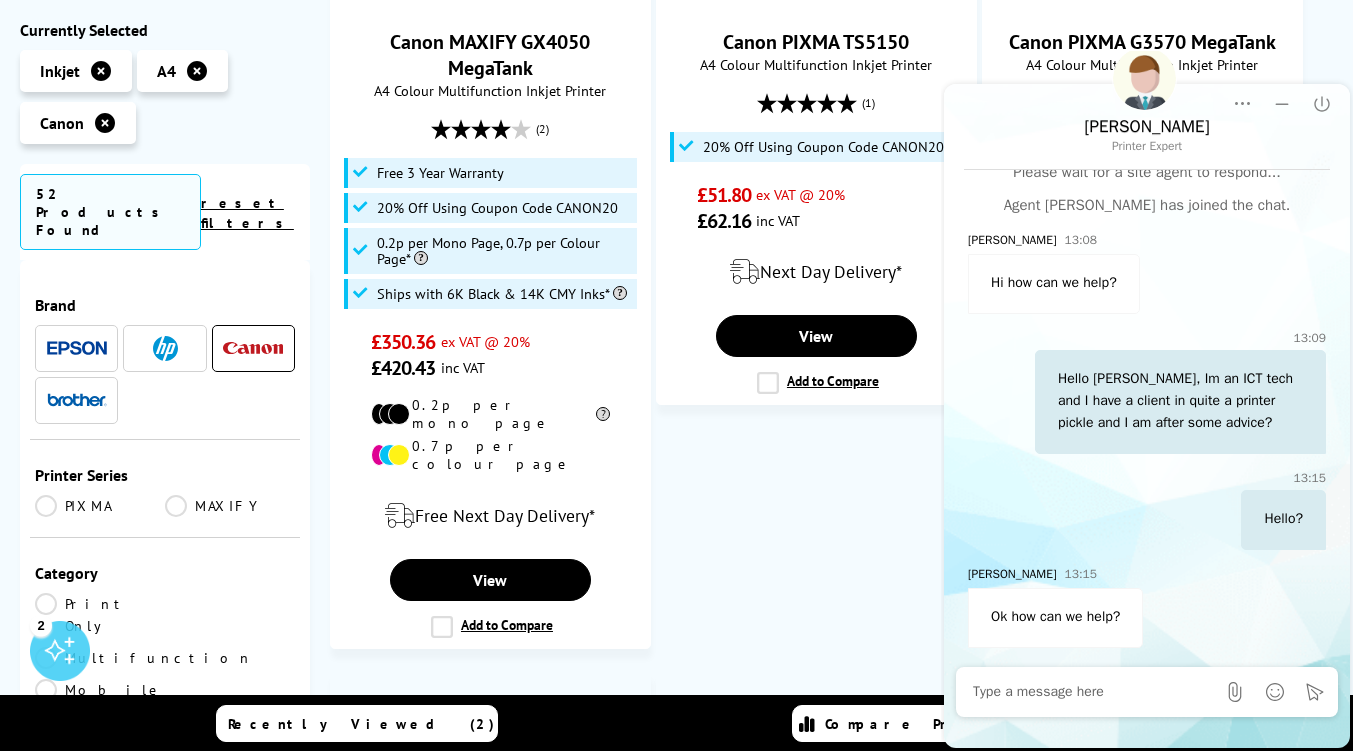 click at bounding box center (1094, 692) 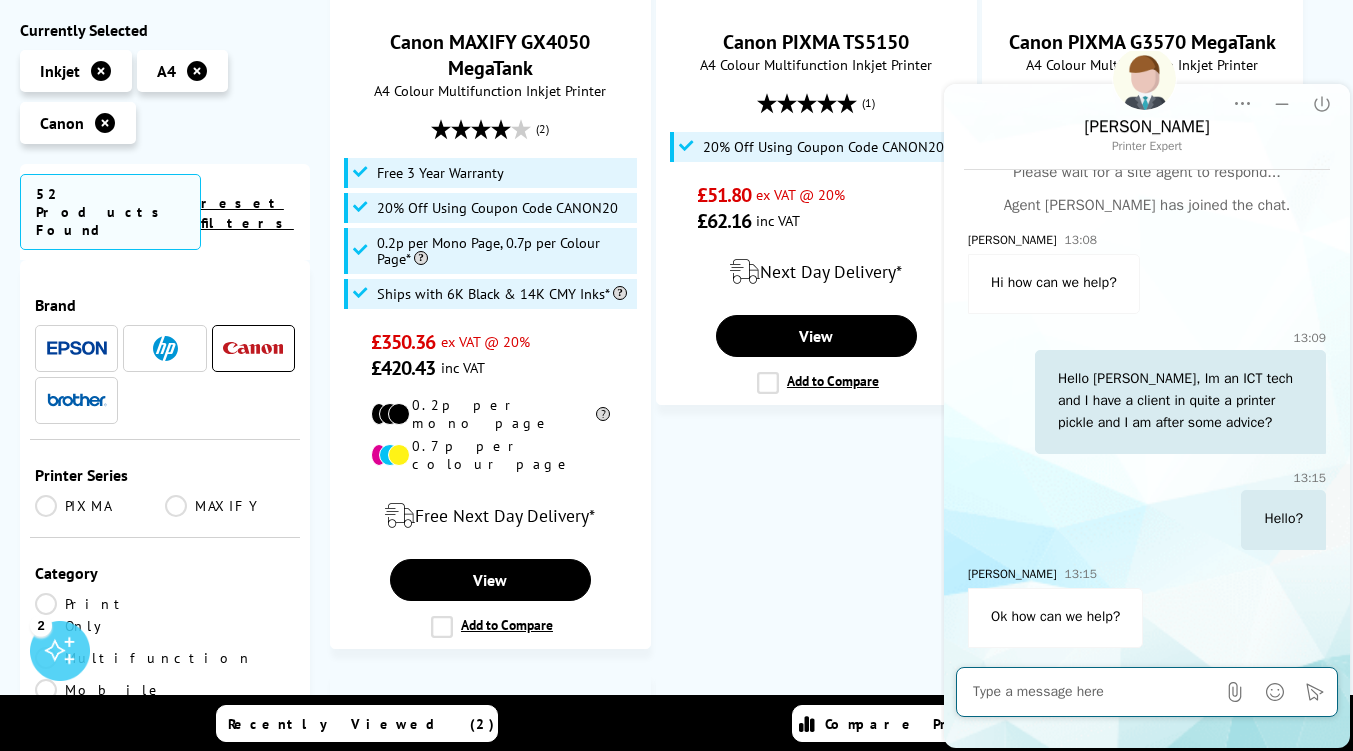 click at bounding box center (1094, 692) 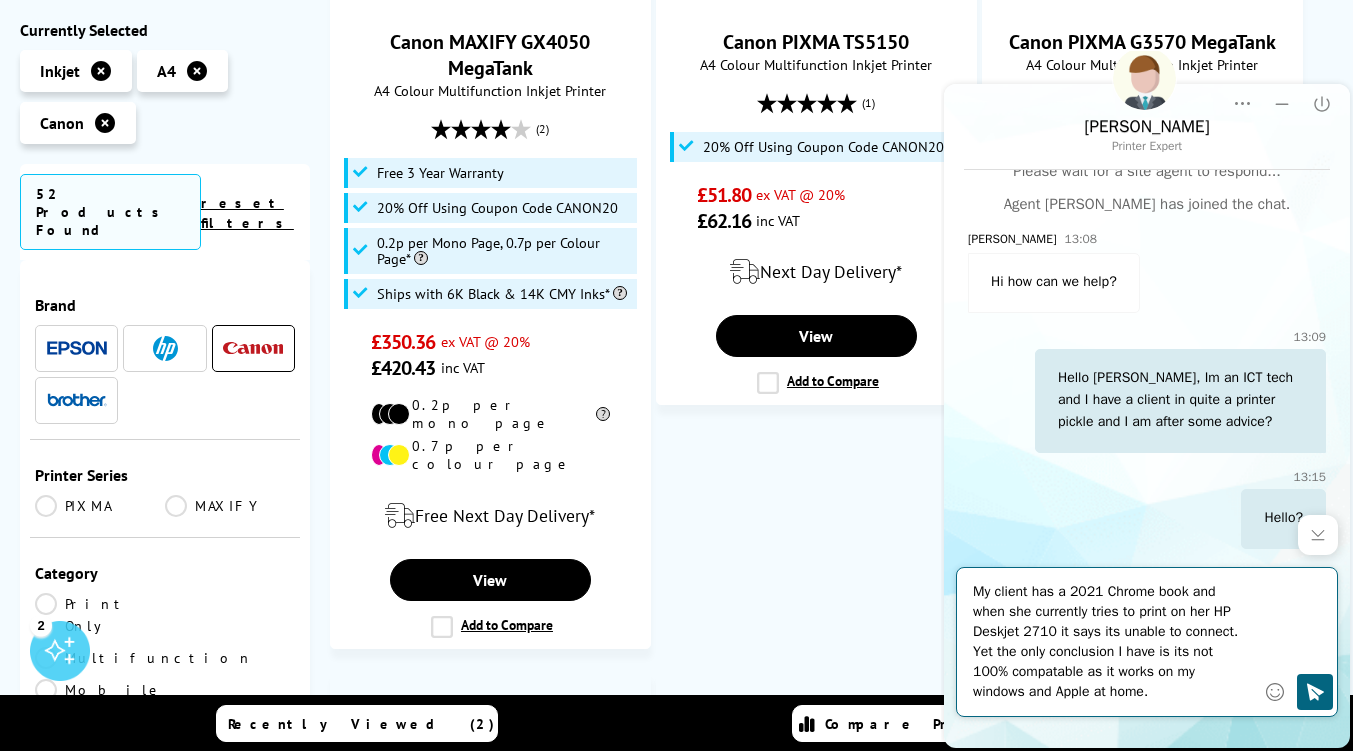 type on "My client has a 2021 Chrome book and when she currently tries to print on her HP Deskjet 2710 it says its unable to connect. Yet the only conclusion I have is its not 100% compatable as it works on my windows and Apple at home." 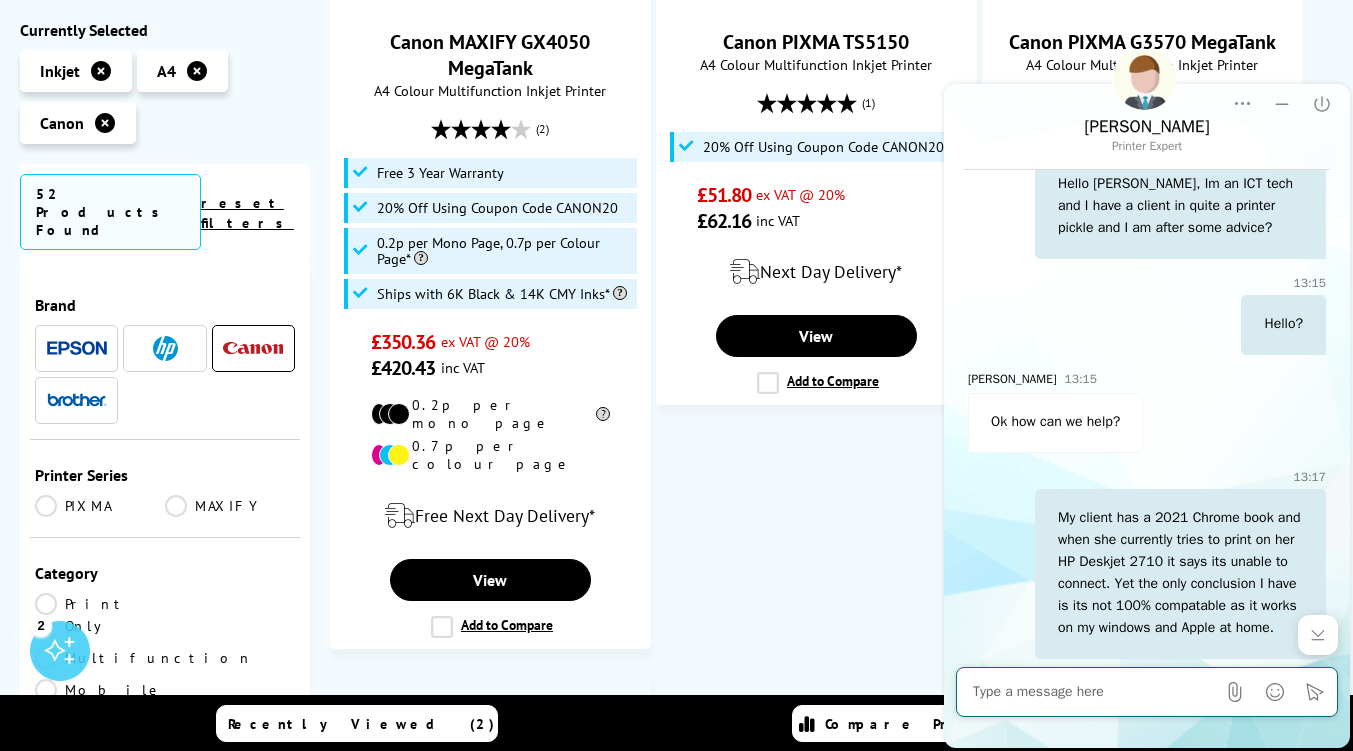 scroll, scrollTop: 244, scrollLeft: 0, axis: vertical 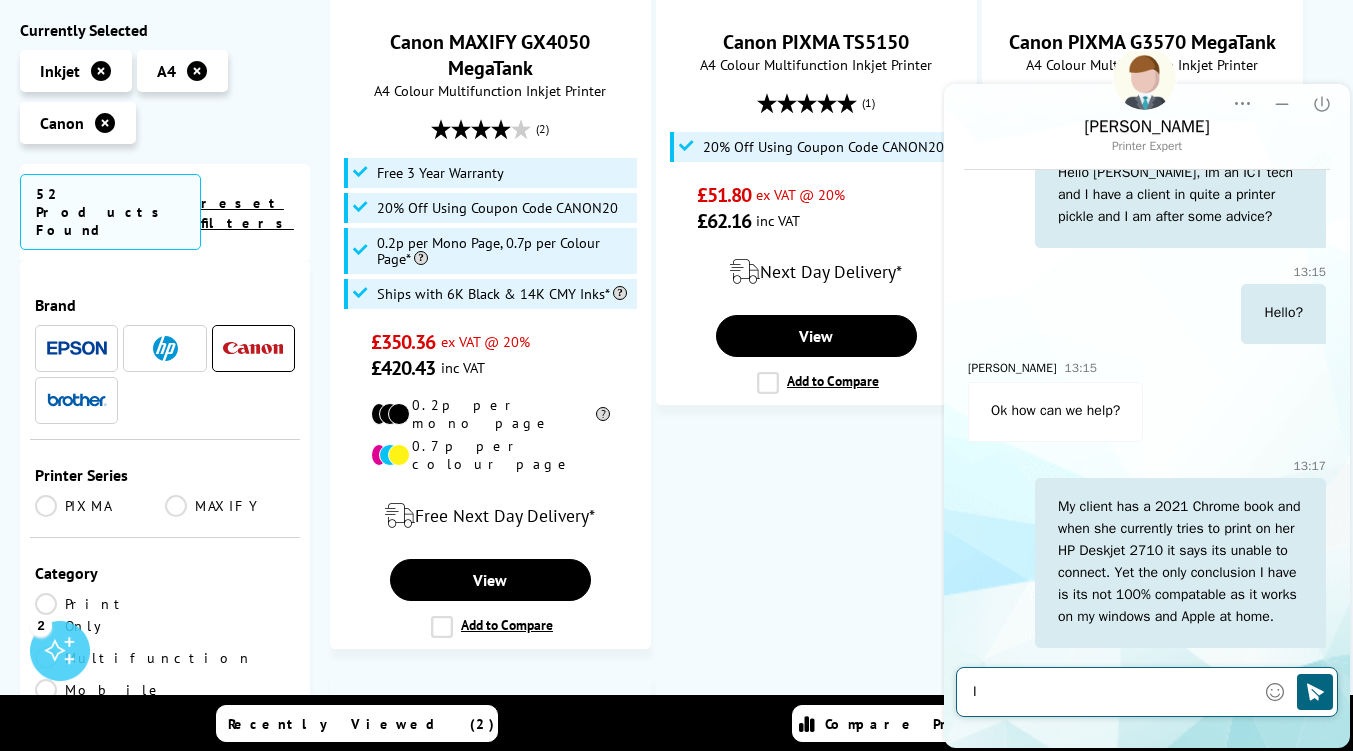 type on "I" 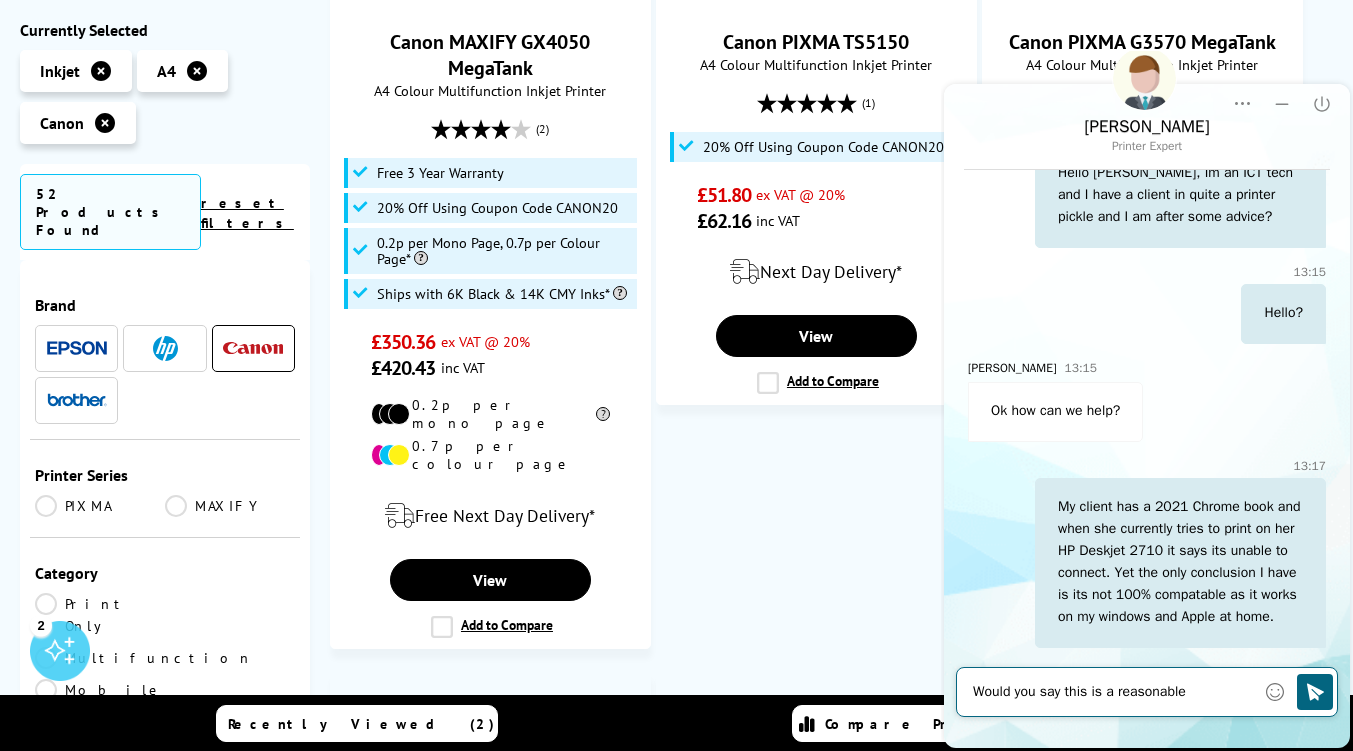 scroll, scrollTop: 264, scrollLeft: 0, axis: vertical 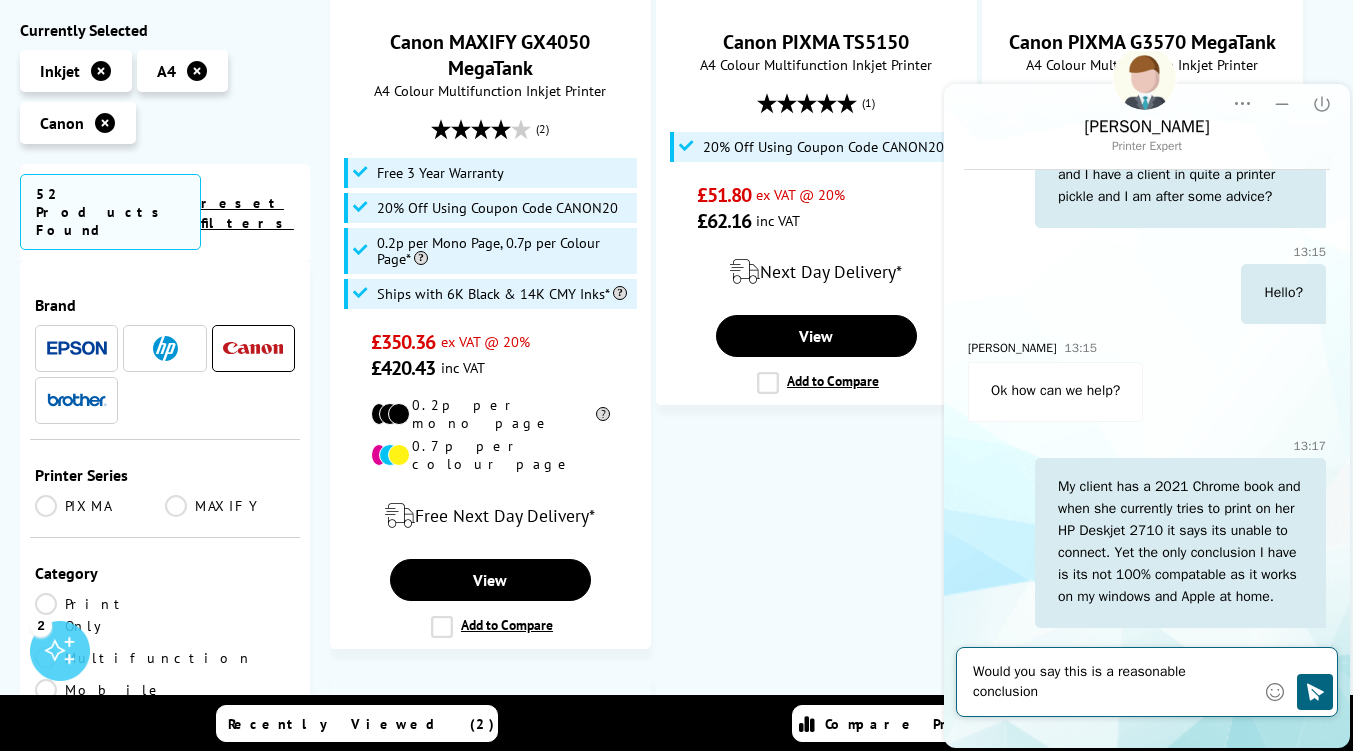 type on "Would you say this is a reasonable conclusion?" 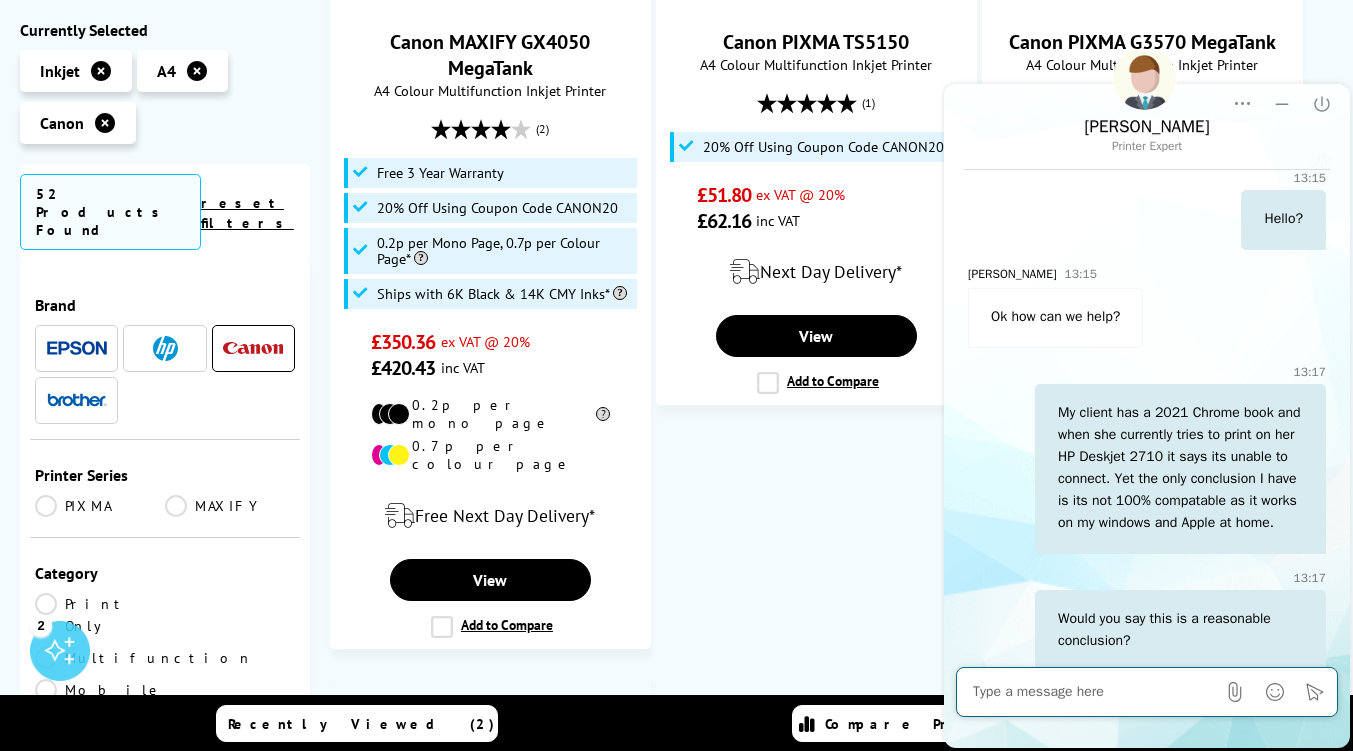 scroll, scrollTop: 362, scrollLeft: 0, axis: vertical 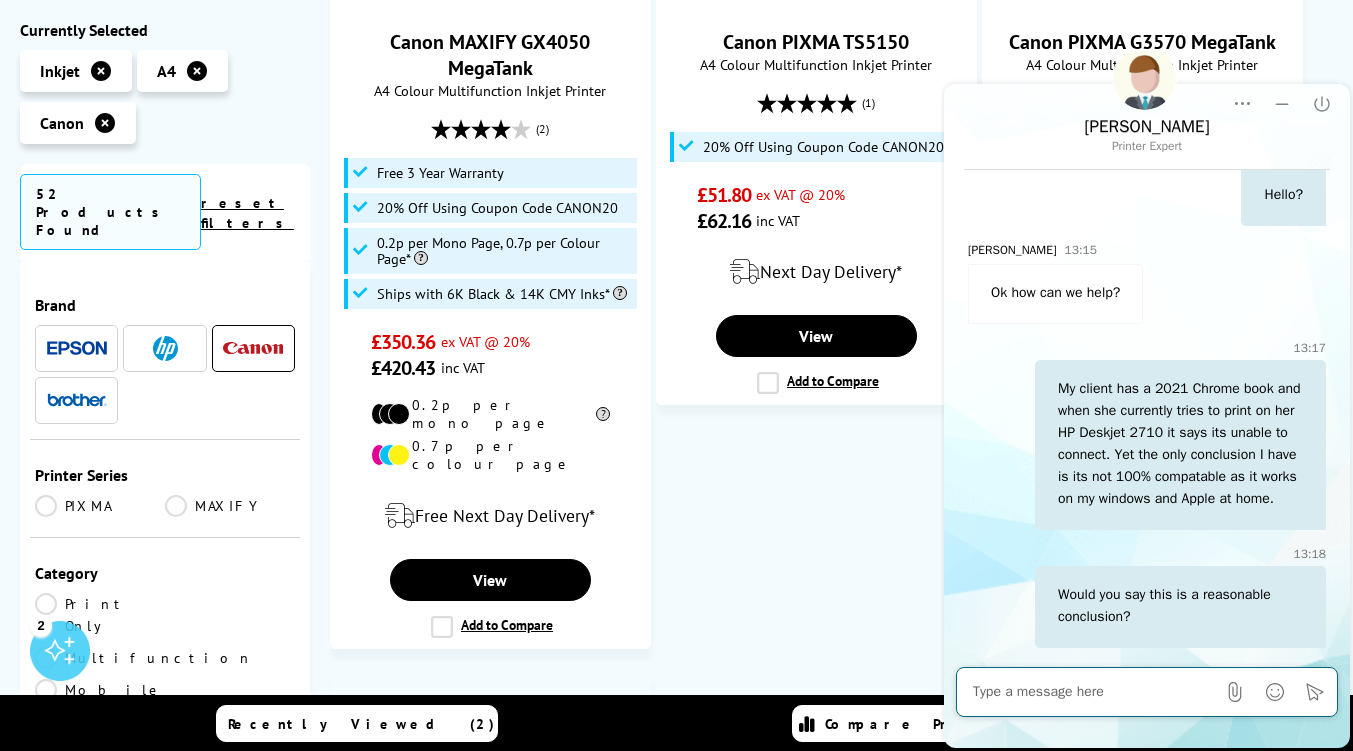 type on "B" 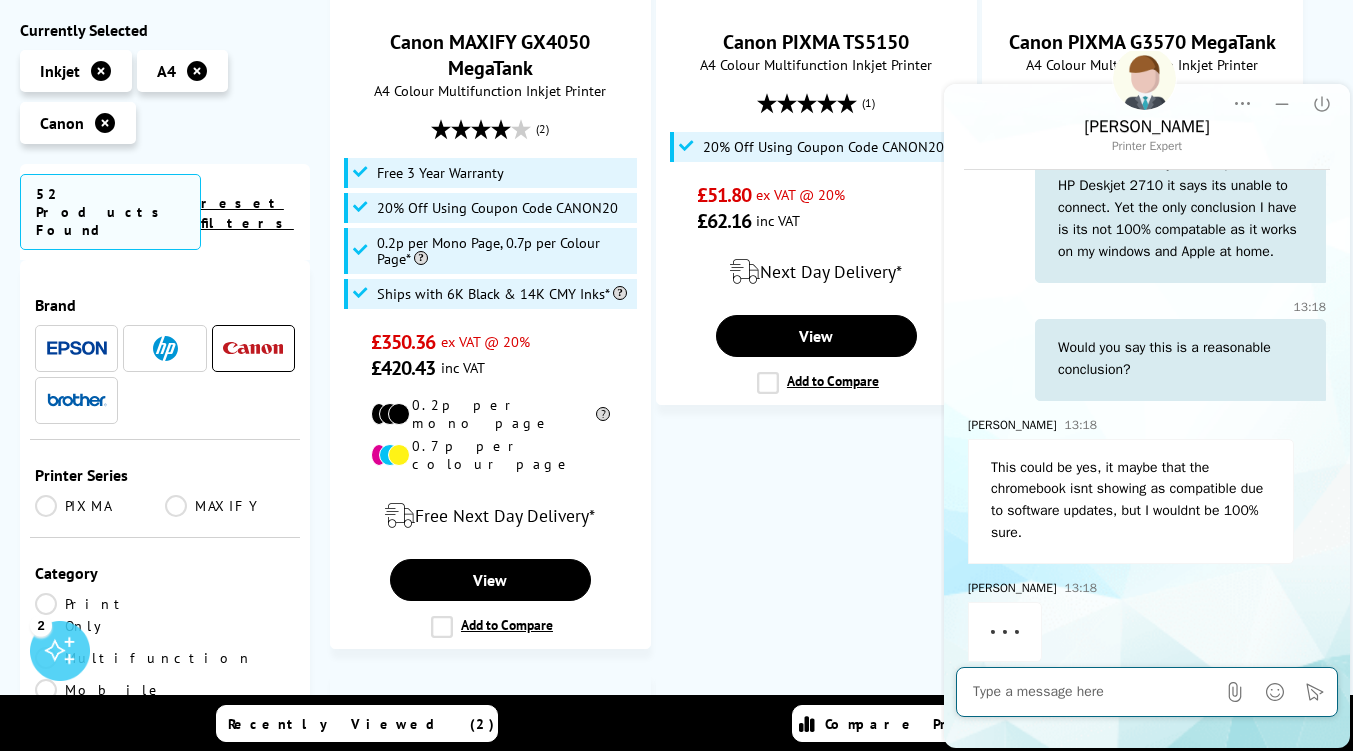 scroll, scrollTop: 624, scrollLeft: 0, axis: vertical 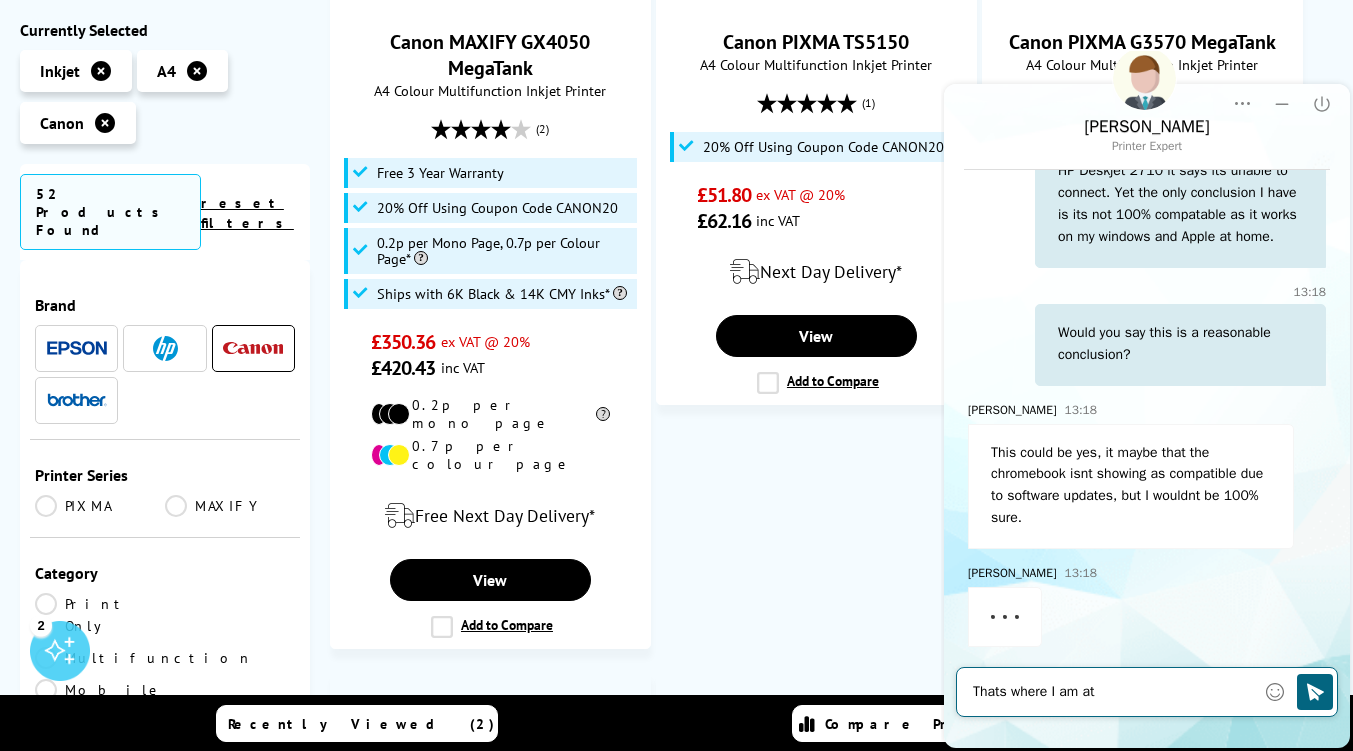 type on "Thats where I am at" 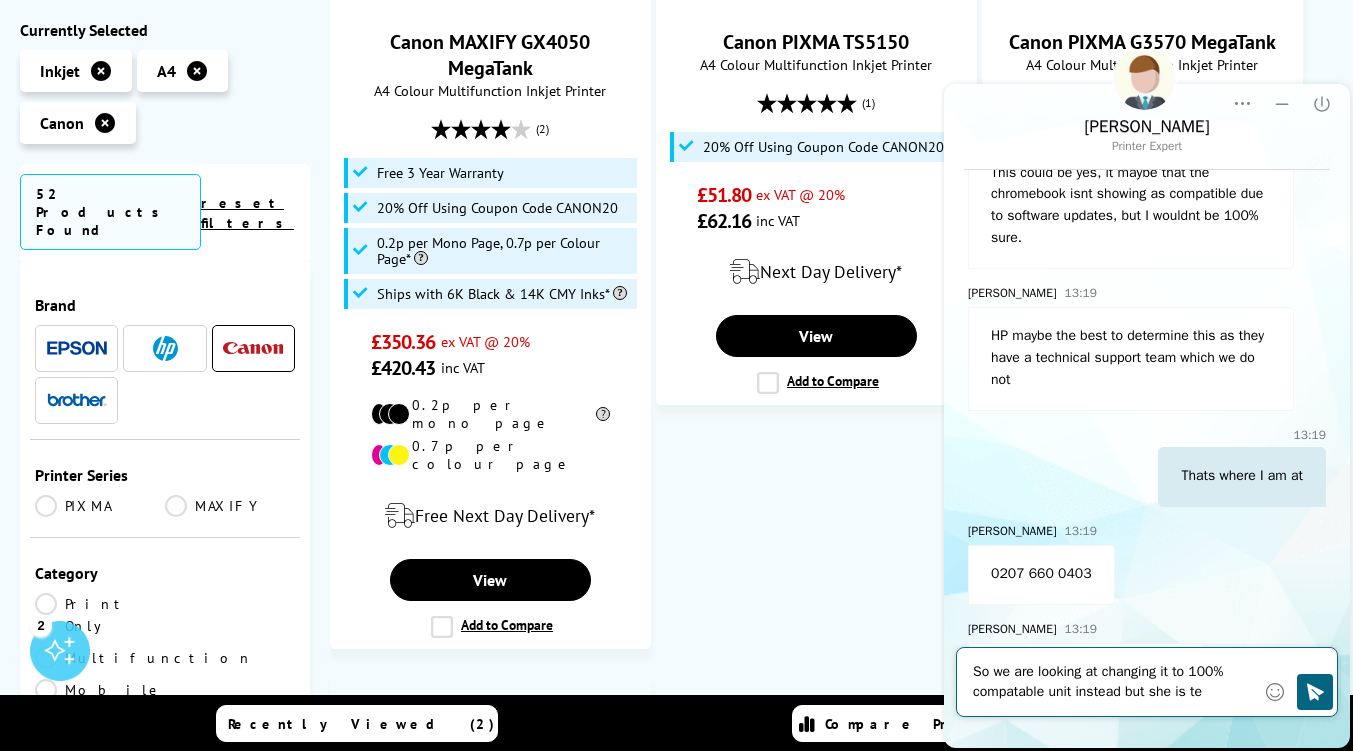 scroll, scrollTop: 980, scrollLeft: 0, axis: vertical 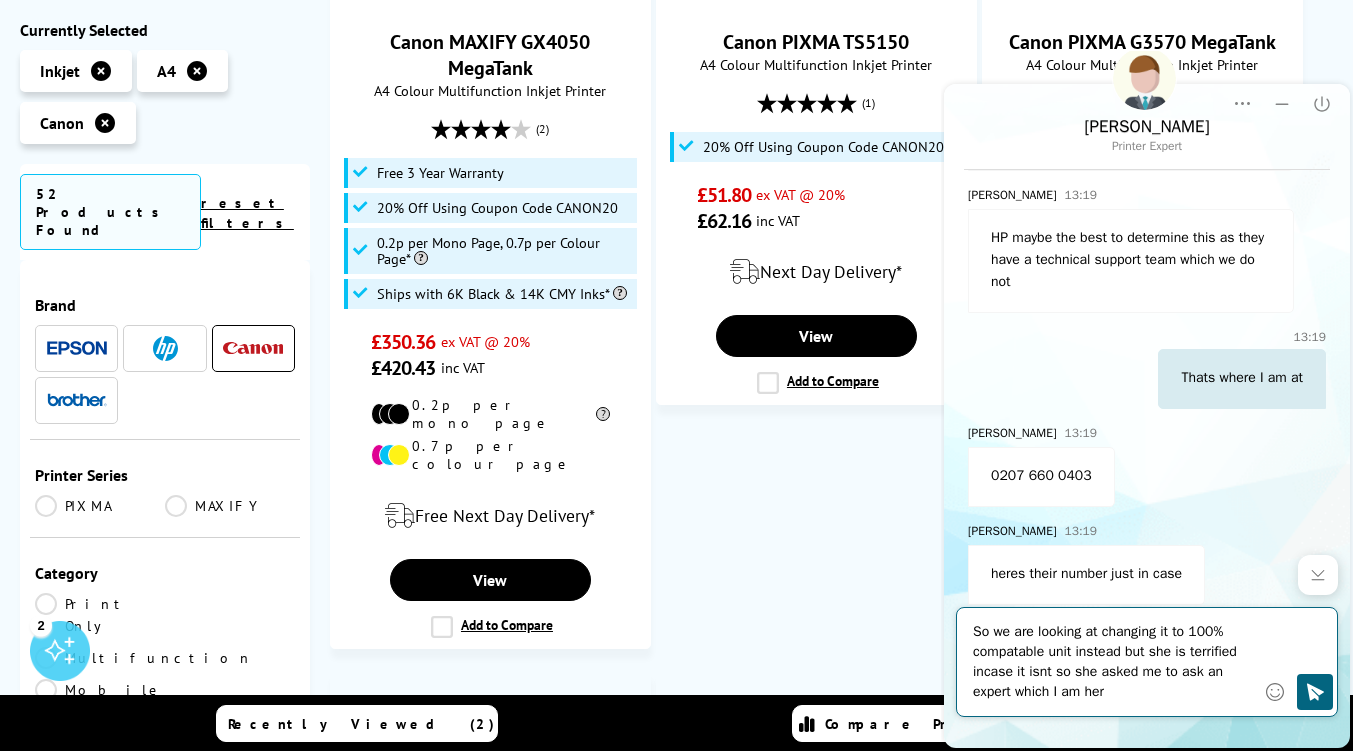 type on "So we are looking at changing it to 100% compatable unit instead but she is terrified incase it isnt so she asked me to ask an expert which I am here" 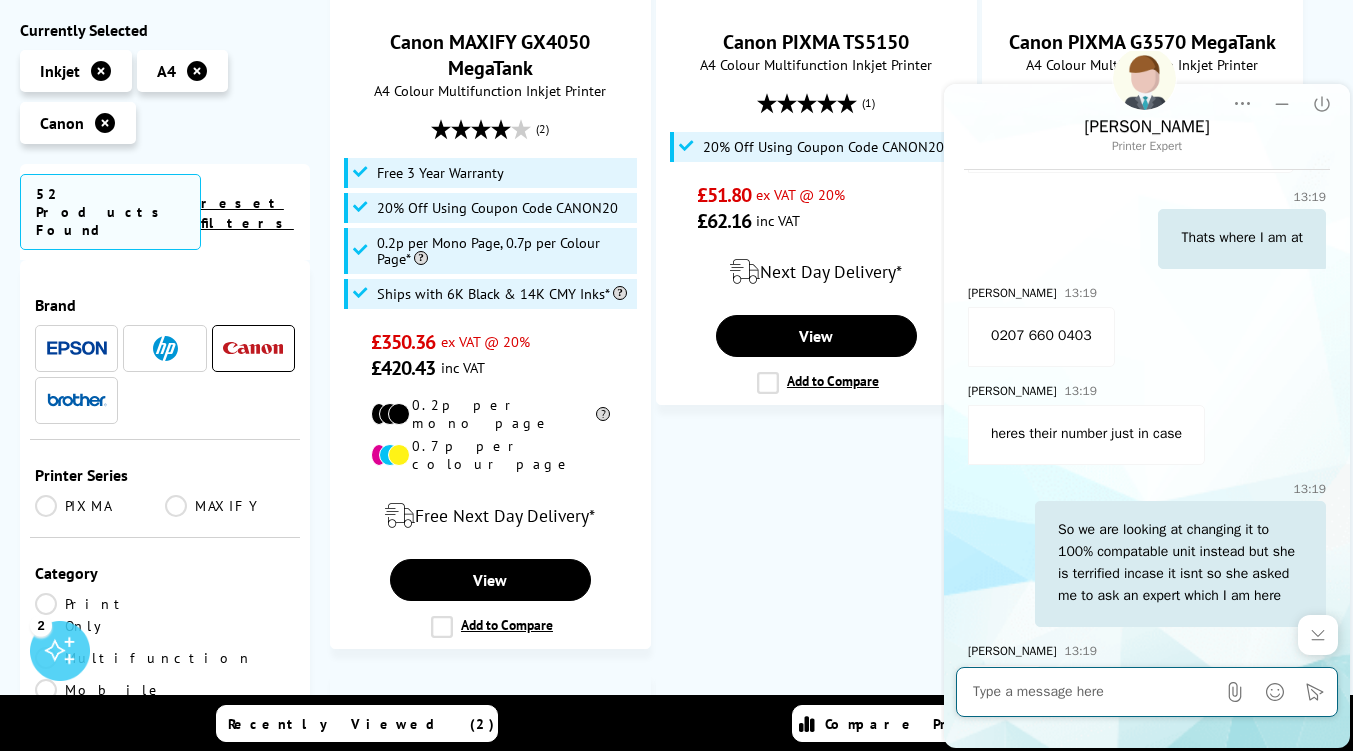 scroll, scrollTop: 1220, scrollLeft: 0, axis: vertical 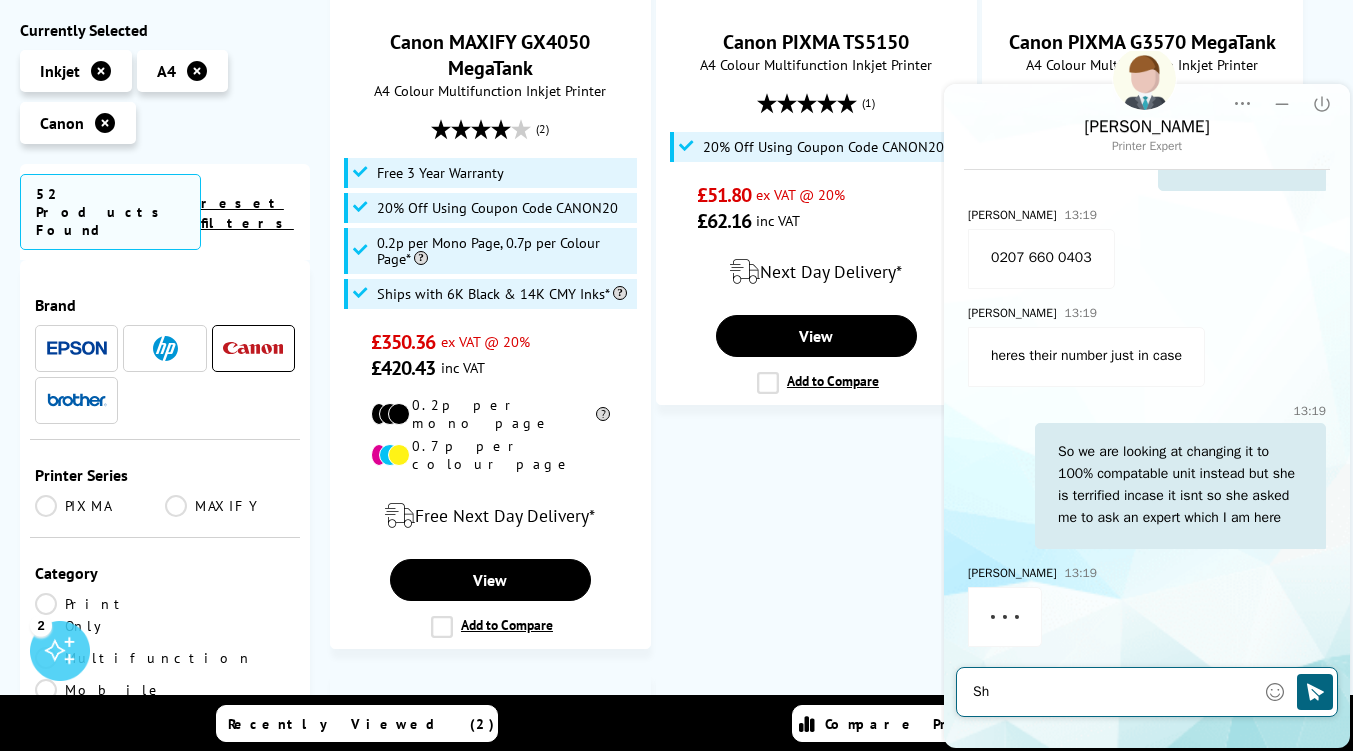type on "S" 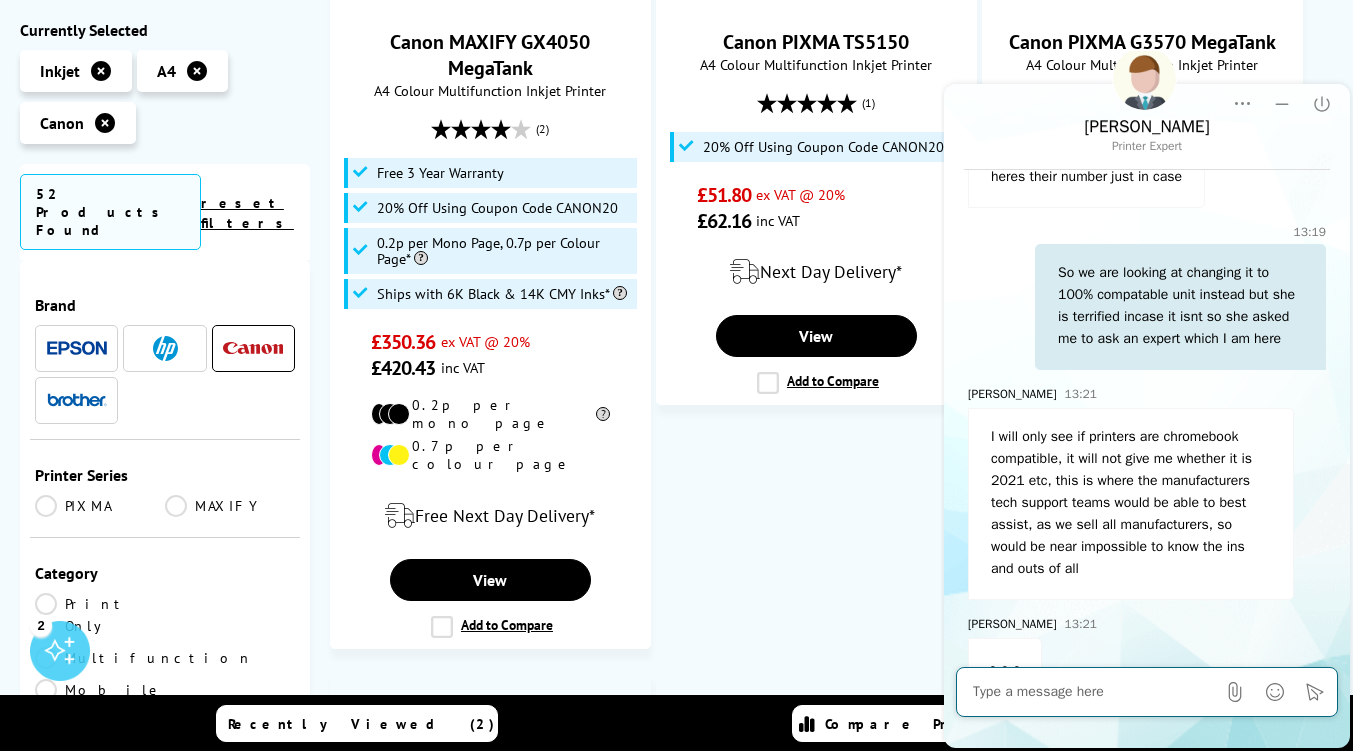 scroll, scrollTop: 1450, scrollLeft: 0, axis: vertical 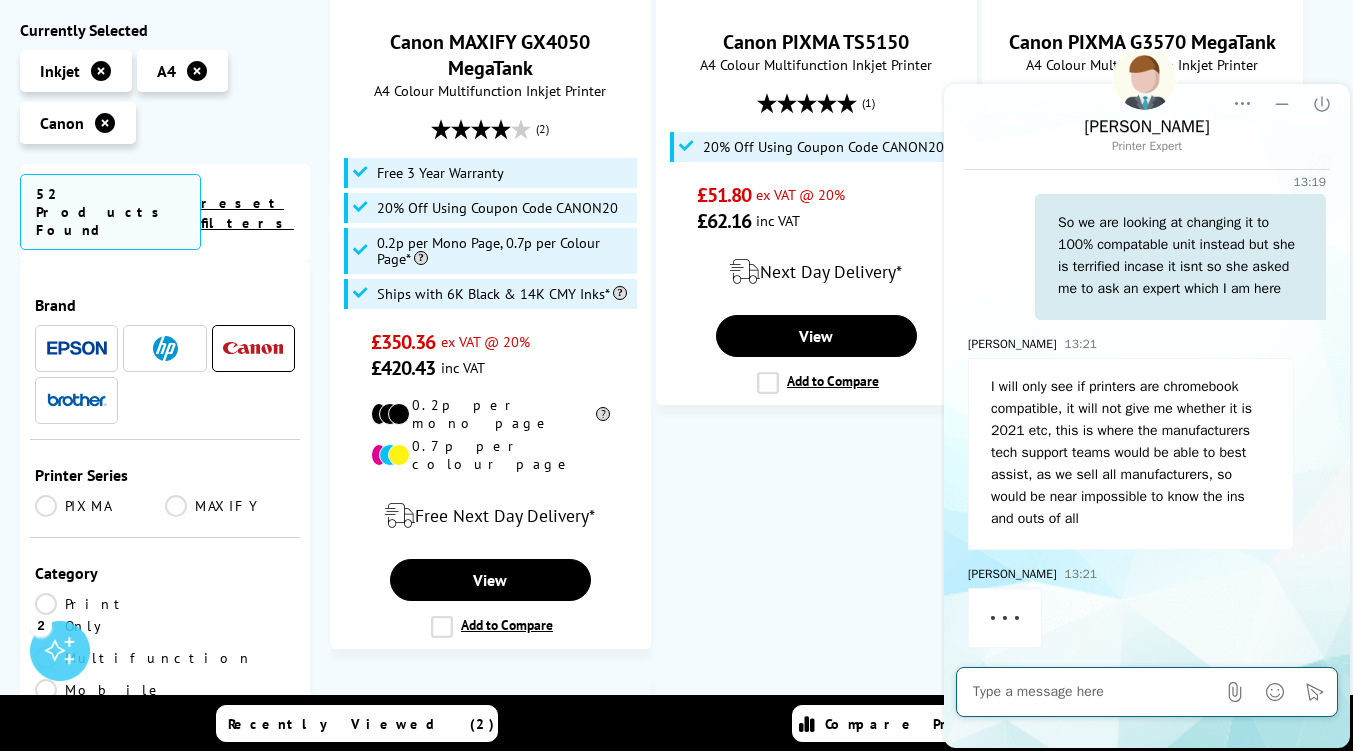 type on "S" 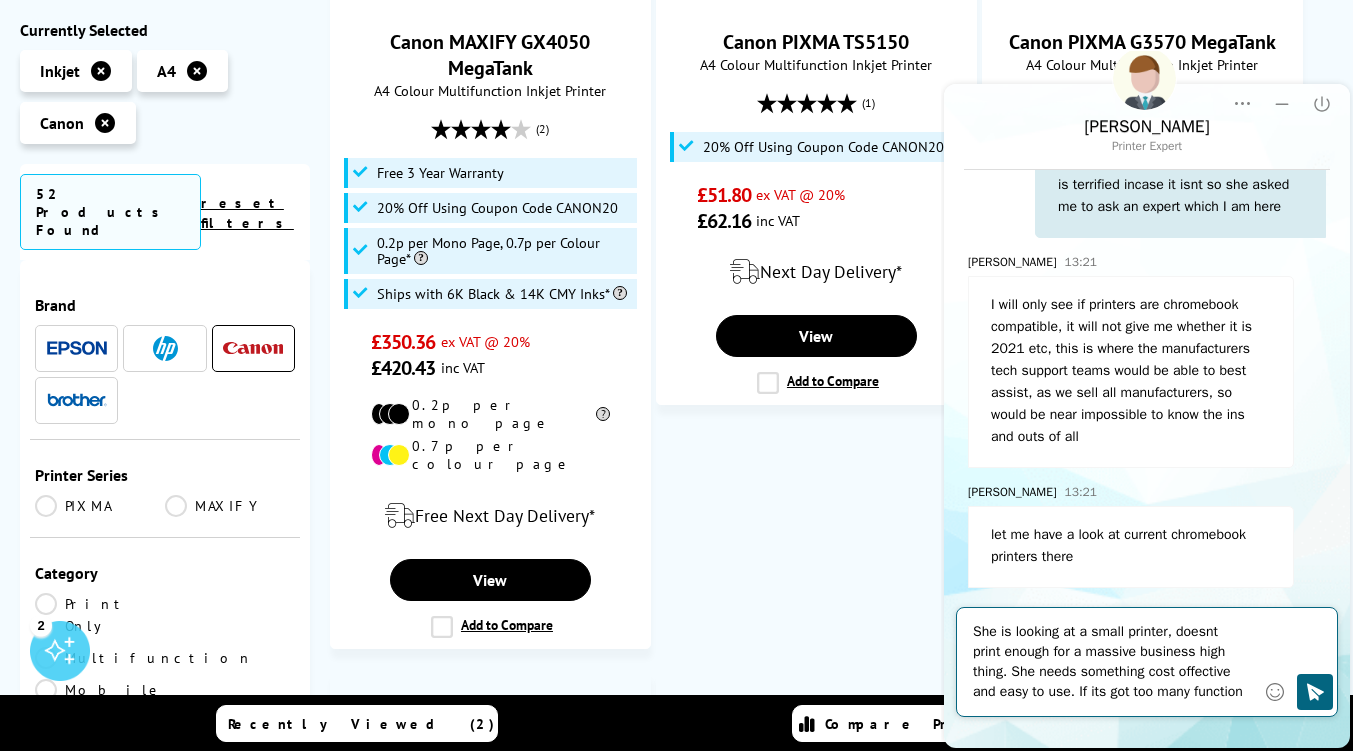 scroll, scrollTop: 1552, scrollLeft: 0, axis: vertical 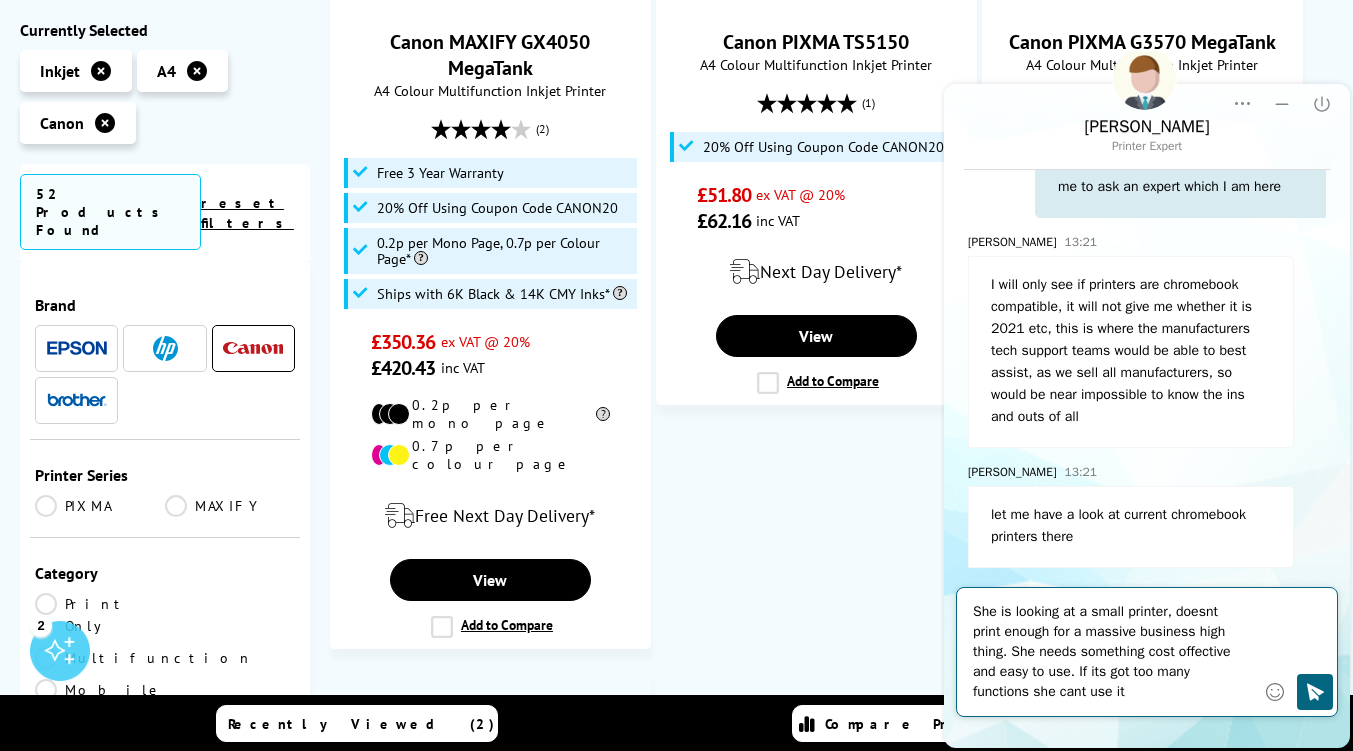 type on "She is looking at a small printer, doesnt print enough for a massive business high thing. She needs something cost offective and easy to use. If its got too many functions she cant use it." 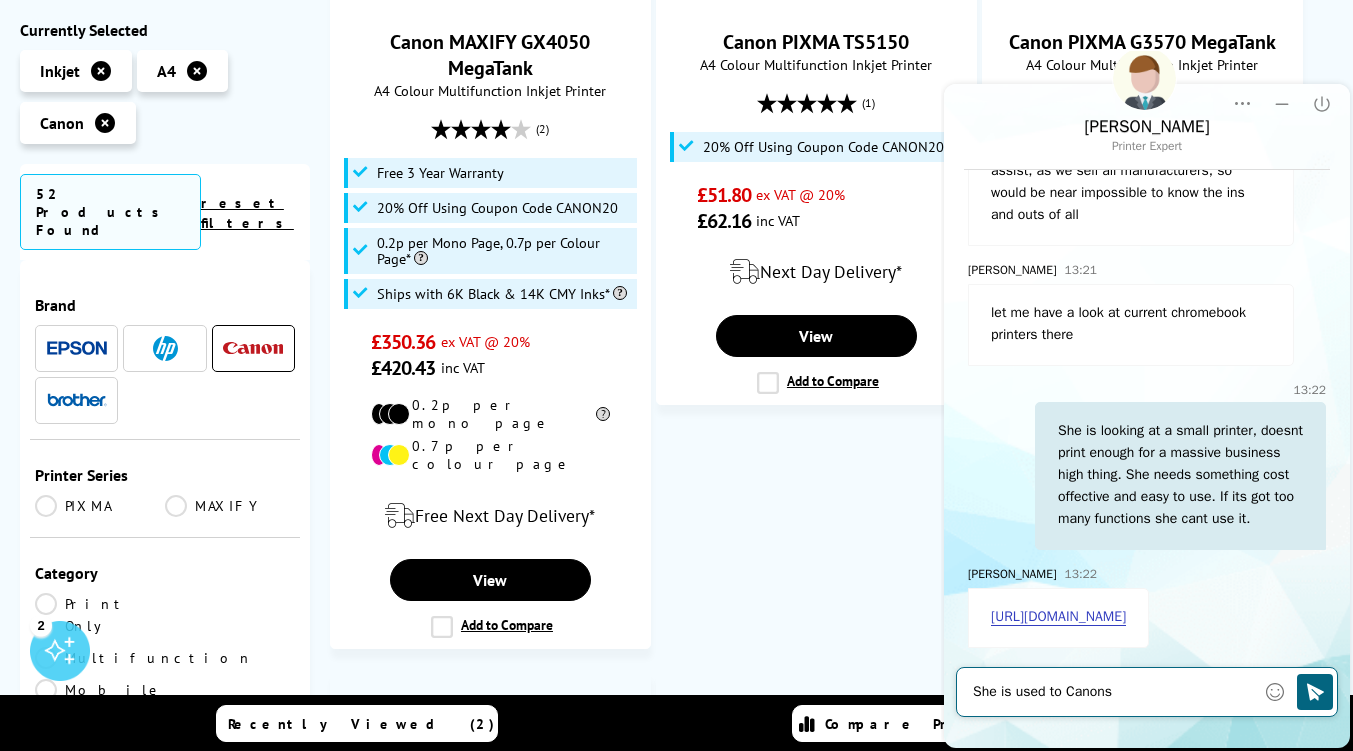 scroll, scrollTop: 1798, scrollLeft: 0, axis: vertical 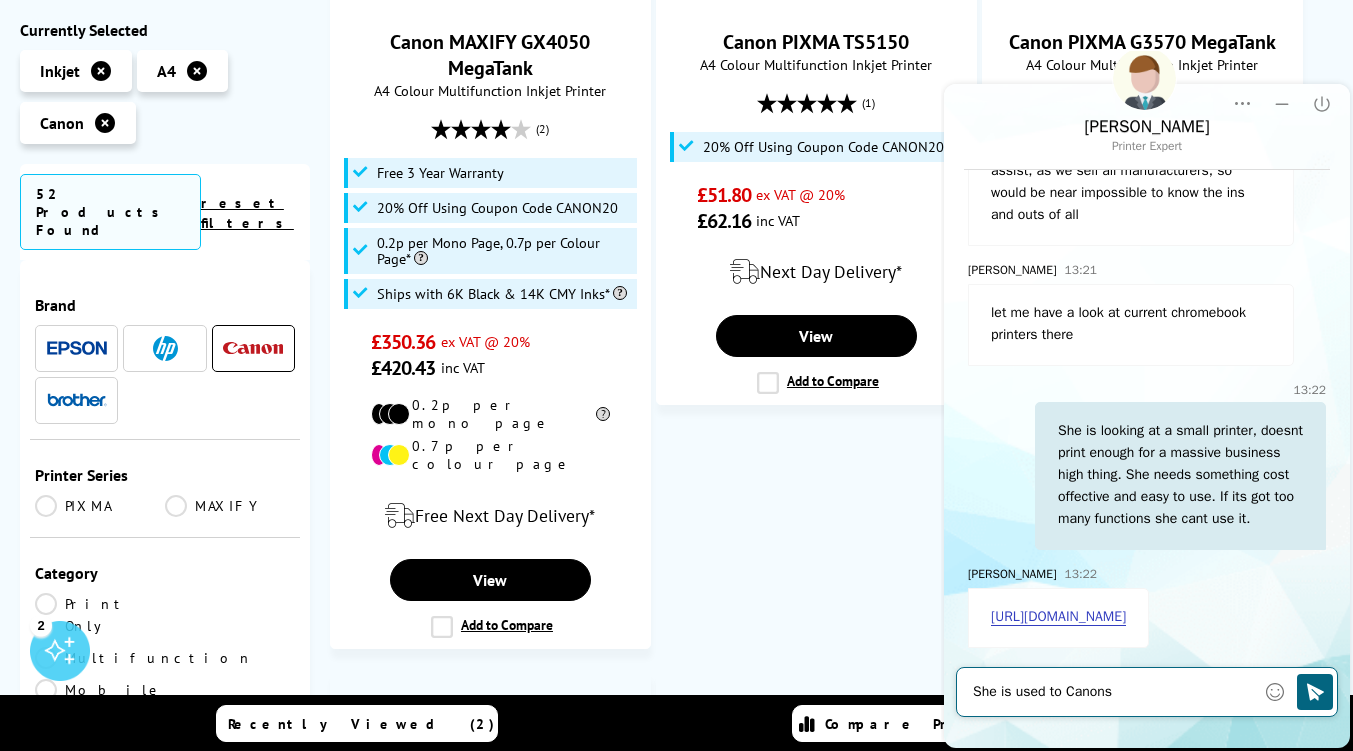 type on "She is used to Canons" 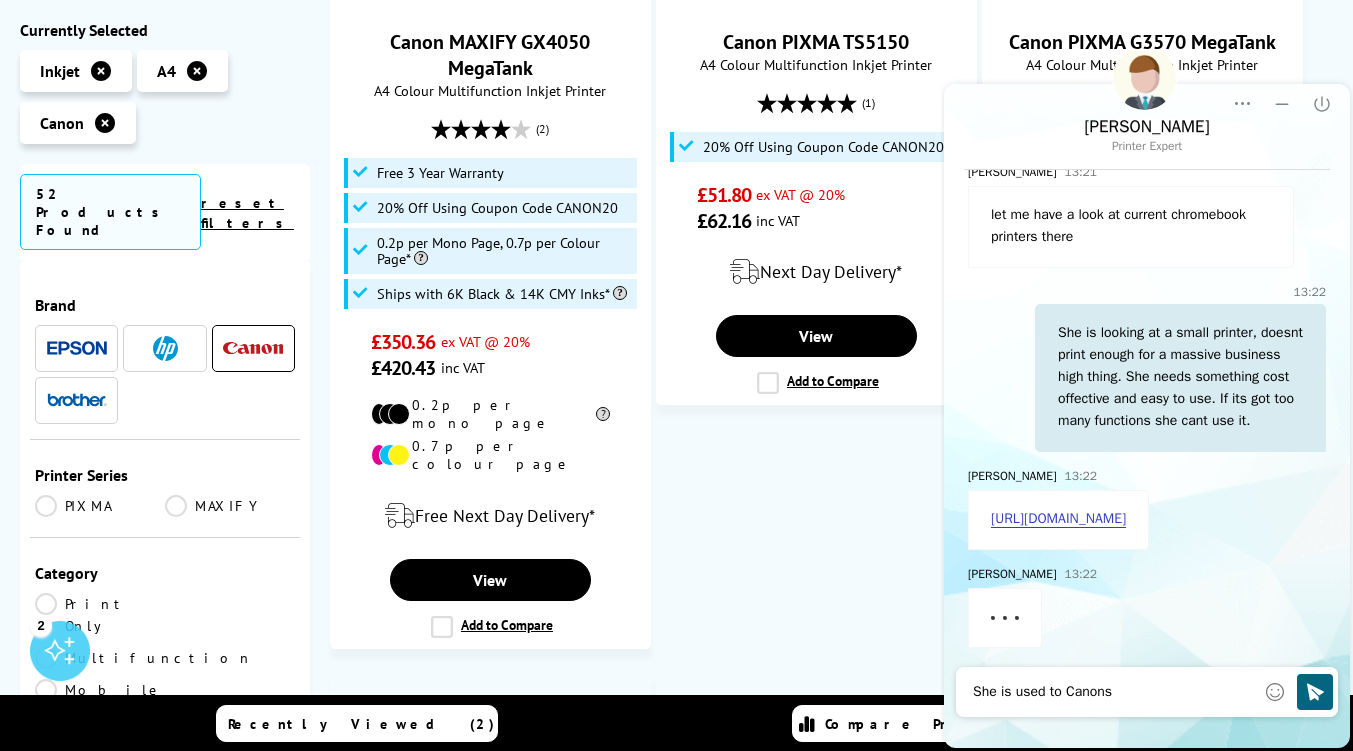 scroll, scrollTop: 1896, scrollLeft: 0, axis: vertical 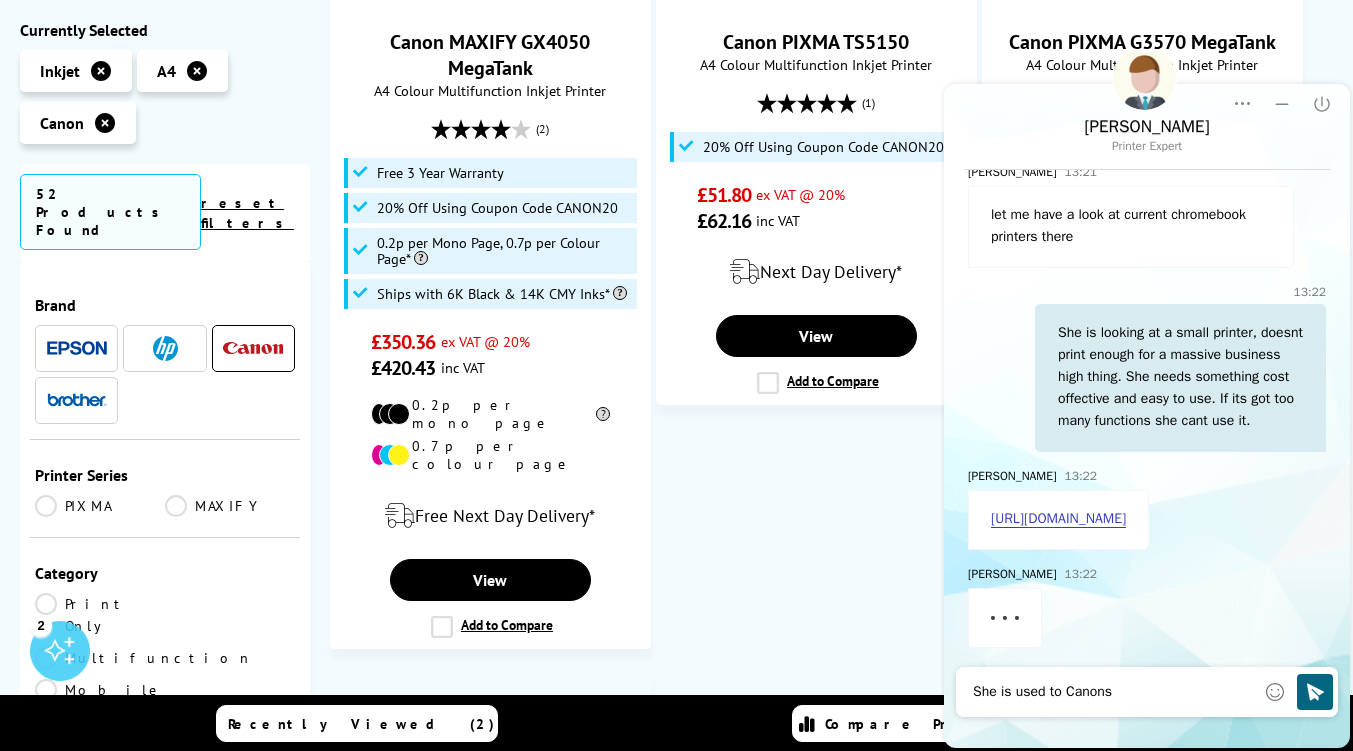 drag, startPoint x: 1119, startPoint y: 614, endPoint x: 1153, endPoint y: 510, distance: 109.41663 